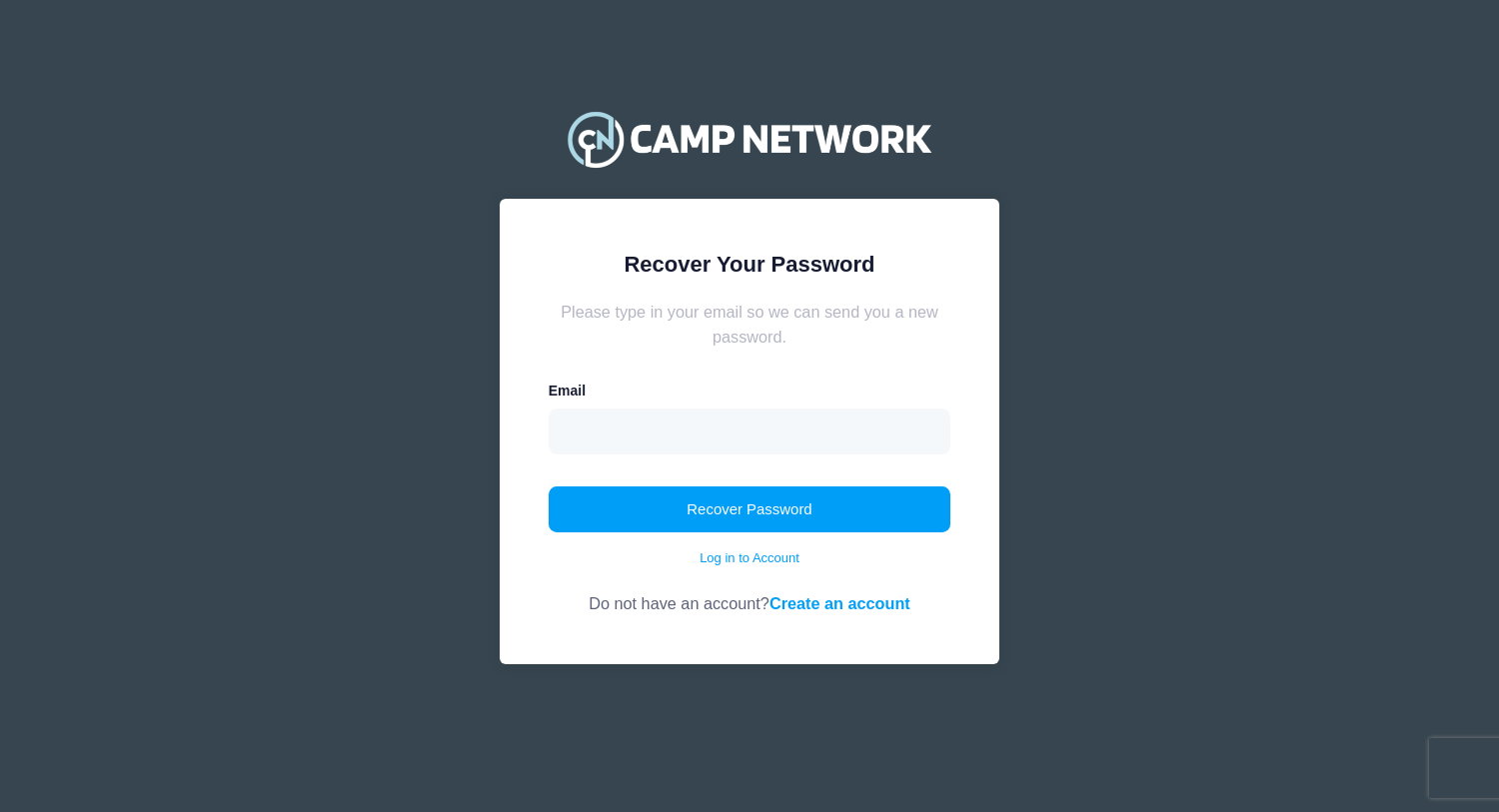 scroll, scrollTop: 0, scrollLeft: 0, axis: both 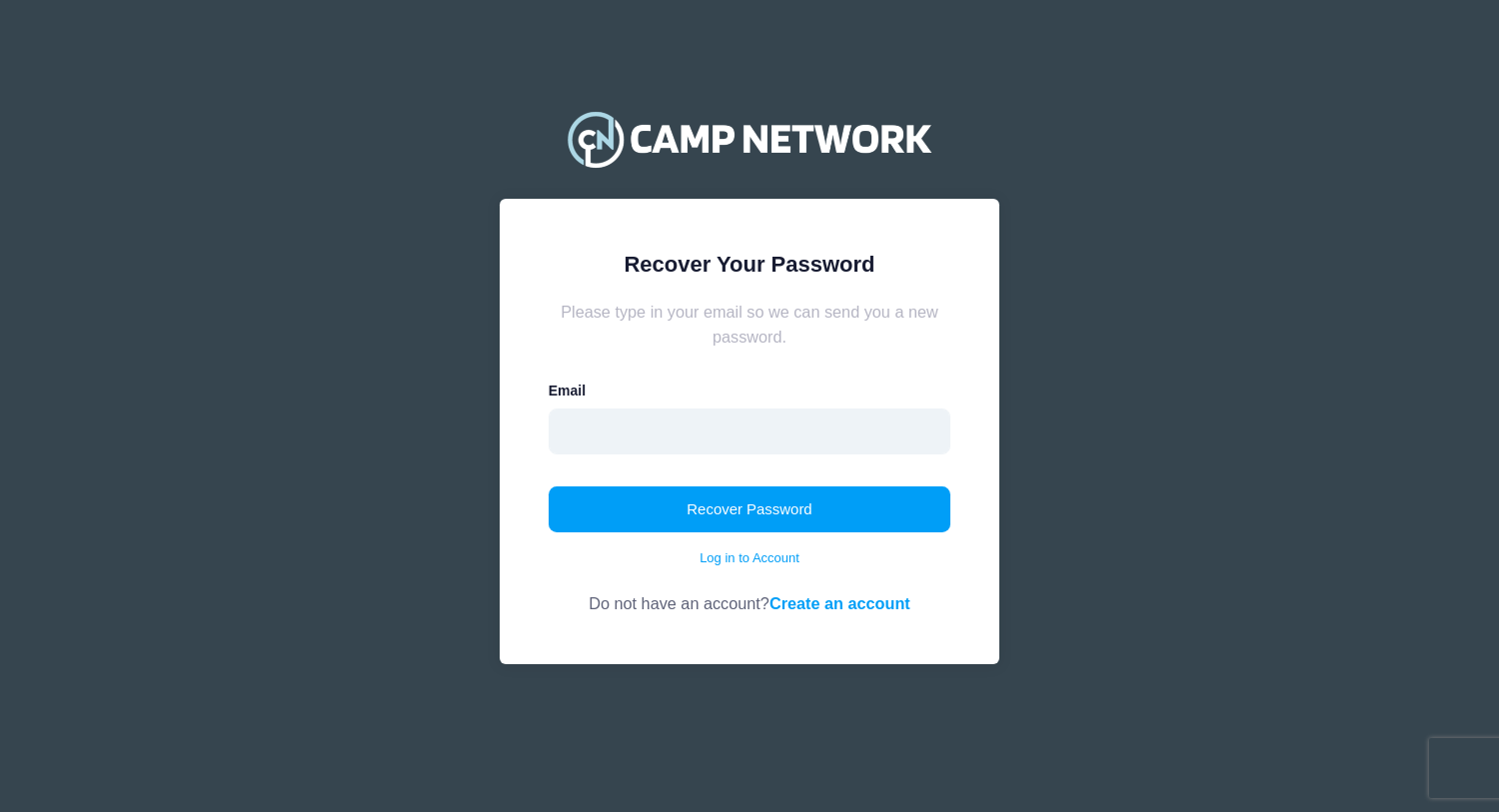 click at bounding box center (750, 431) 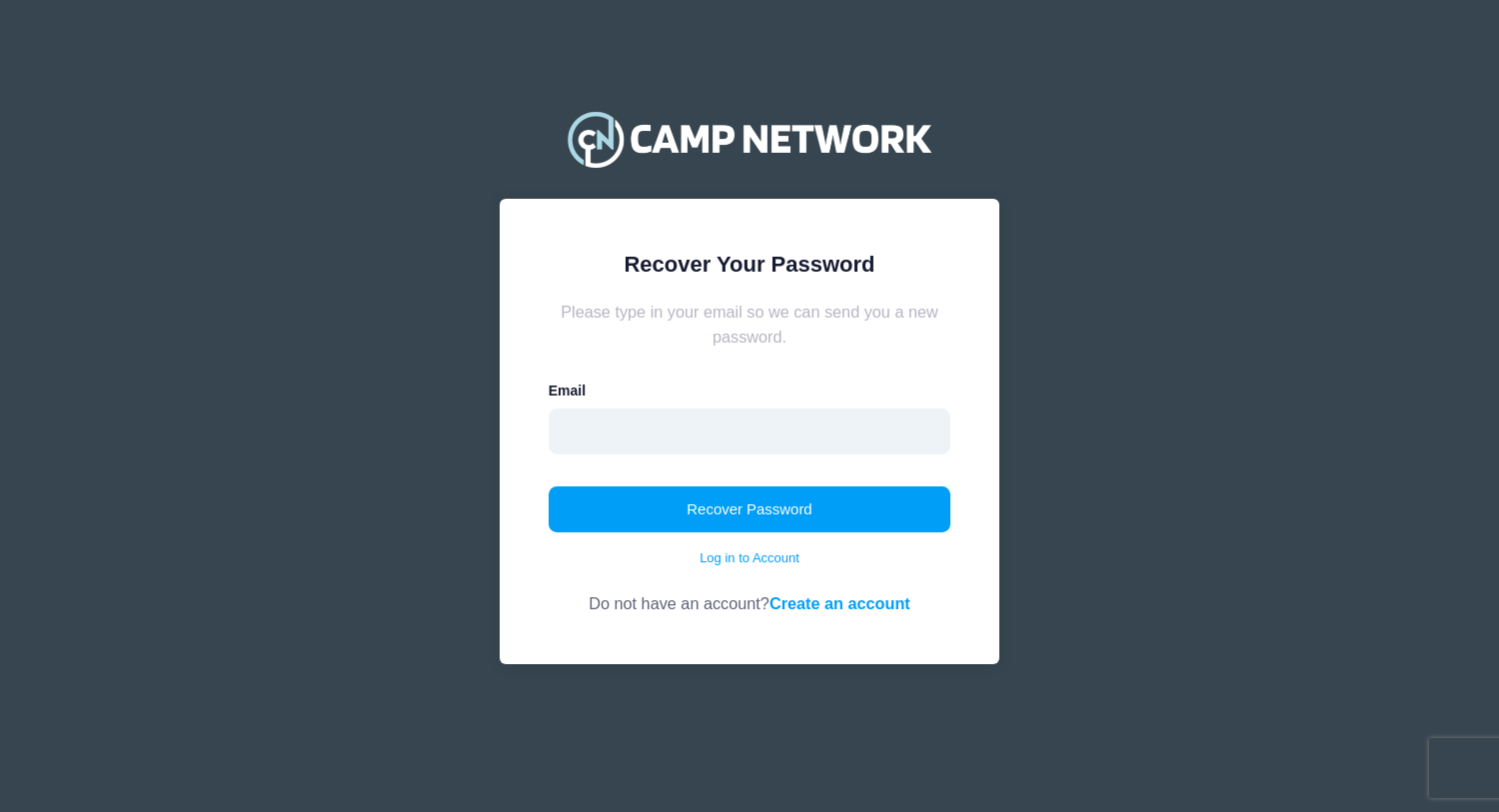 type on "[USERNAME]@example.com" 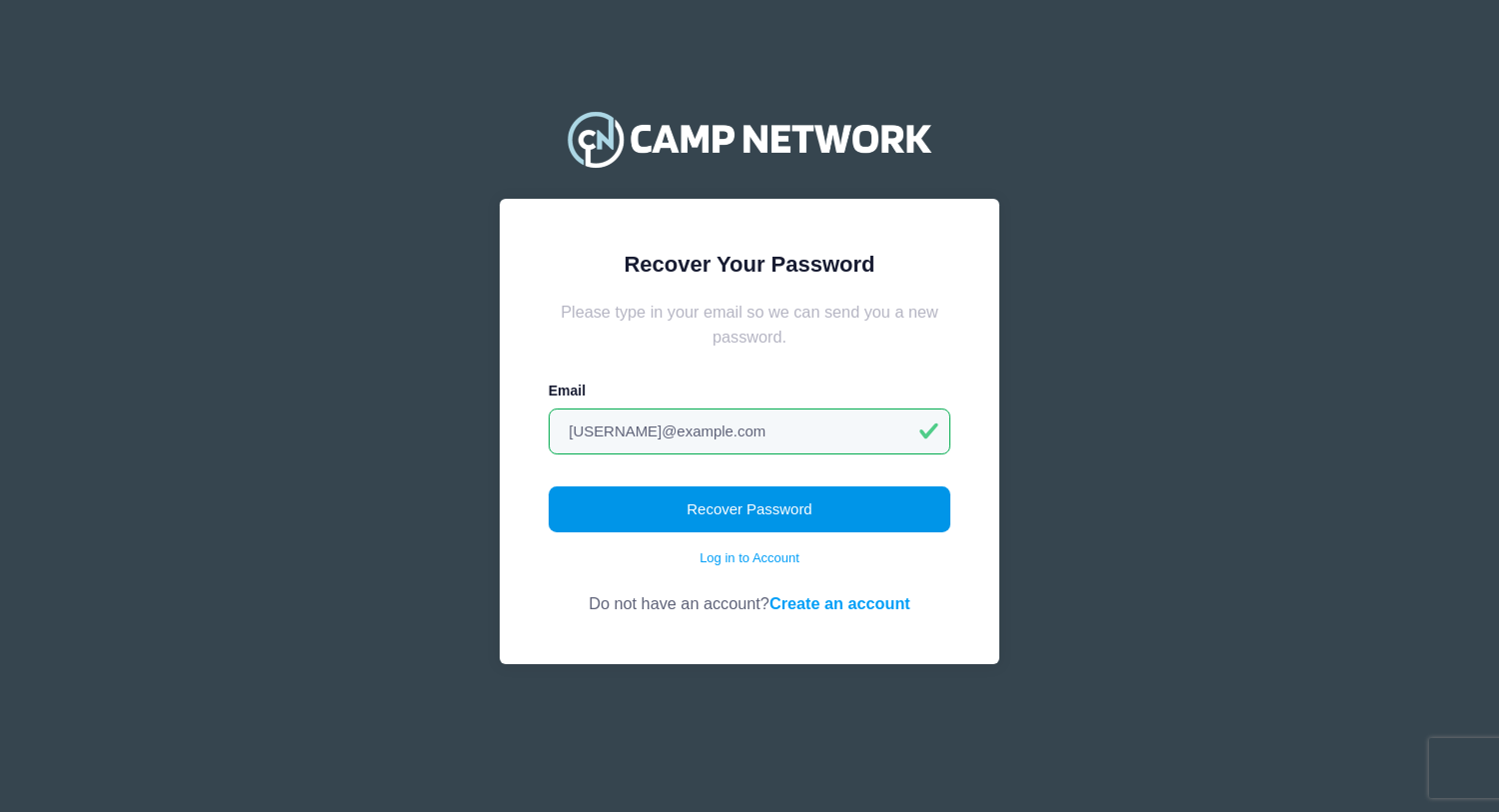click on "Recover Password" at bounding box center (750, 509) 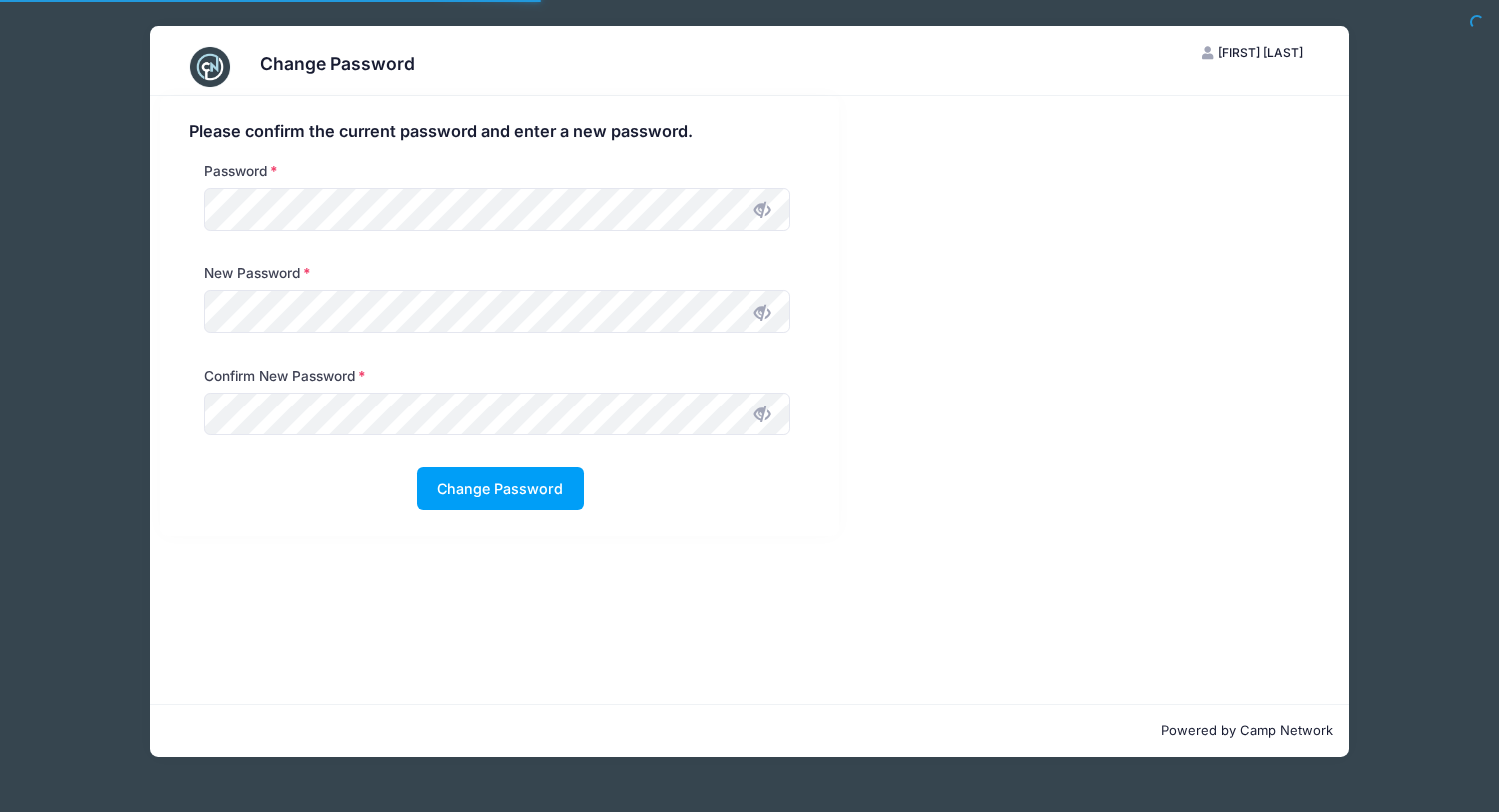 scroll, scrollTop: 0, scrollLeft: 0, axis: both 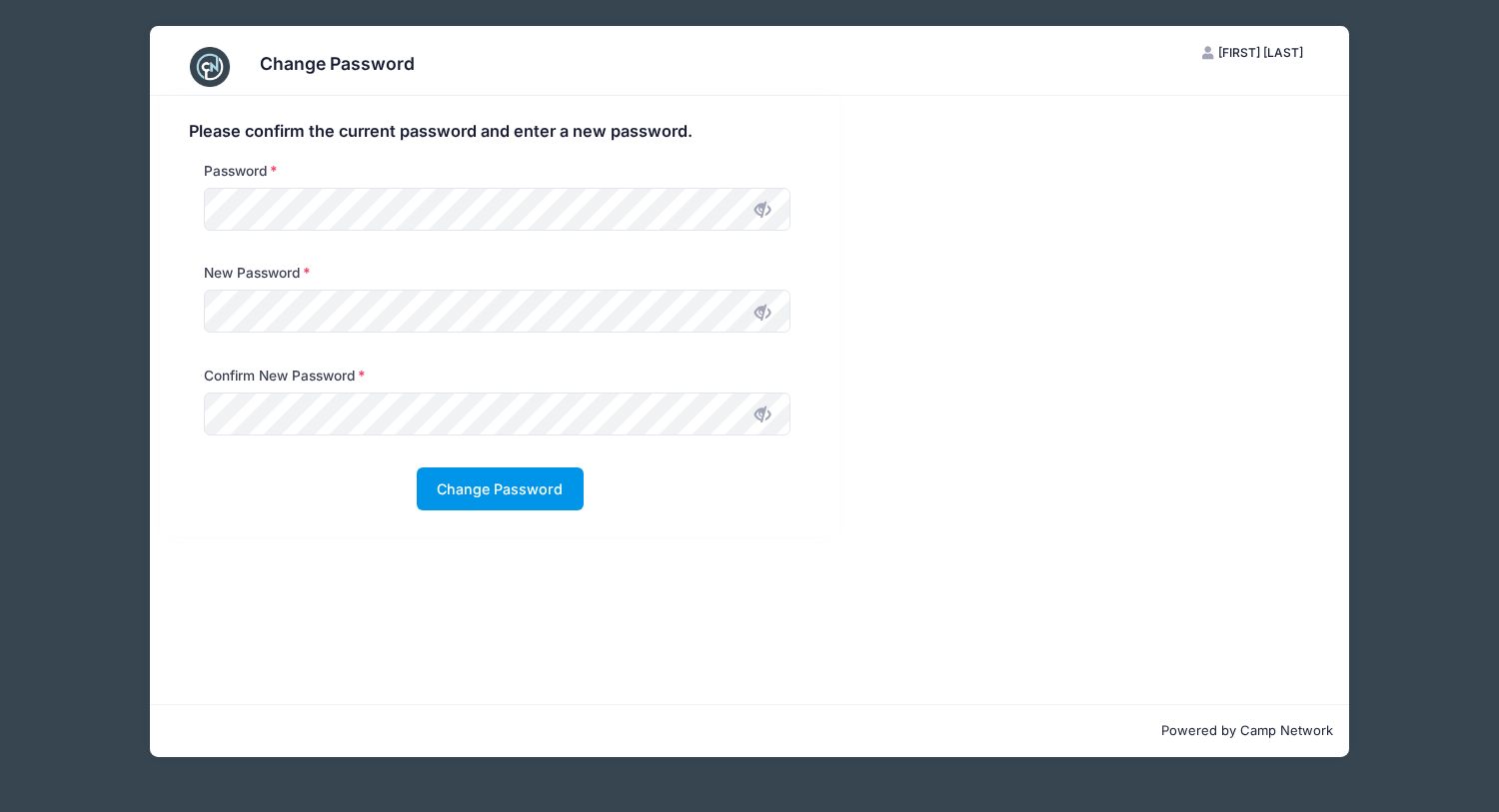 click on "Change Password" at bounding box center (500, 488) 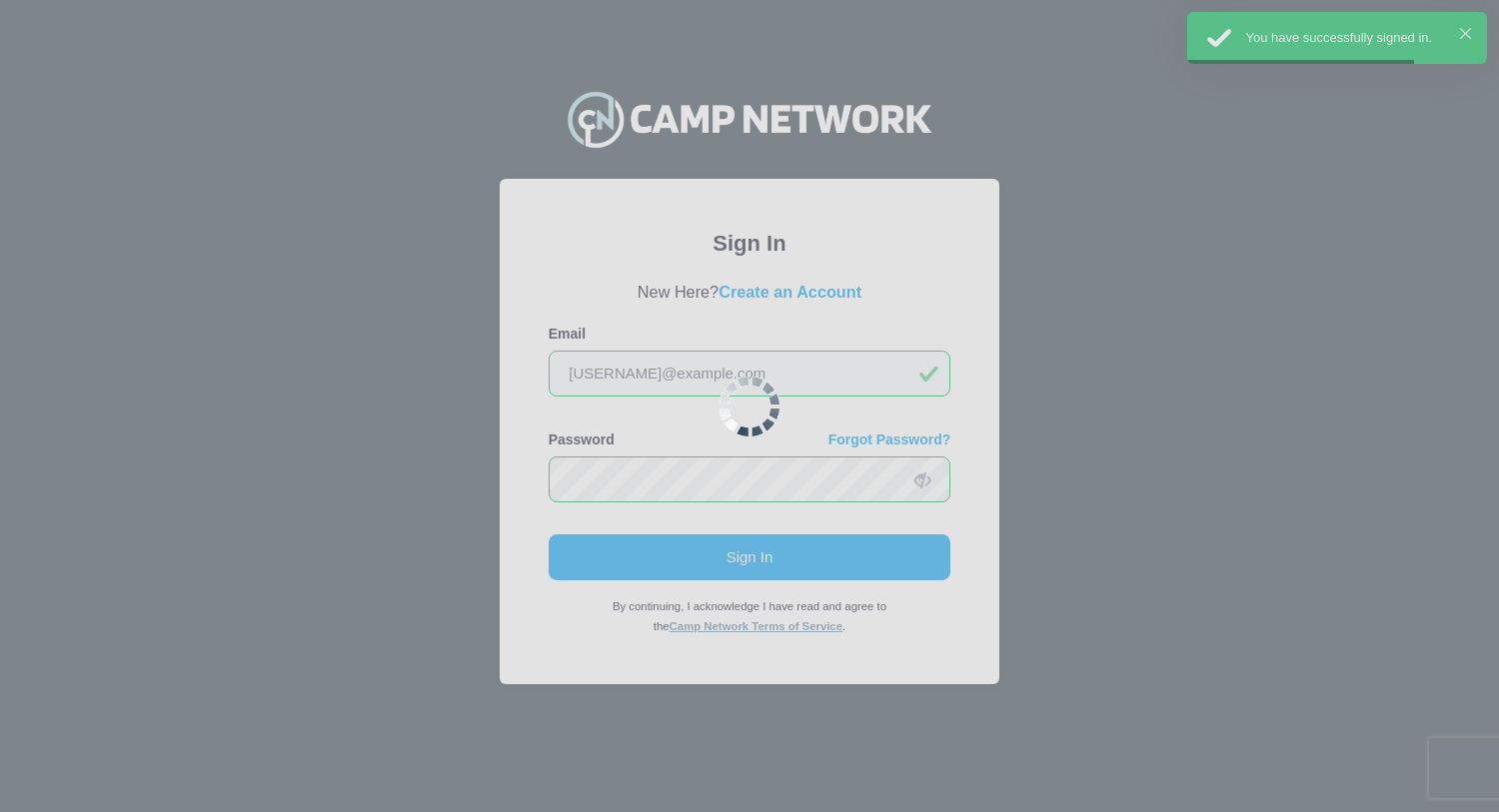 scroll, scrollTop: 0, scrollLeft: 0, axis: both 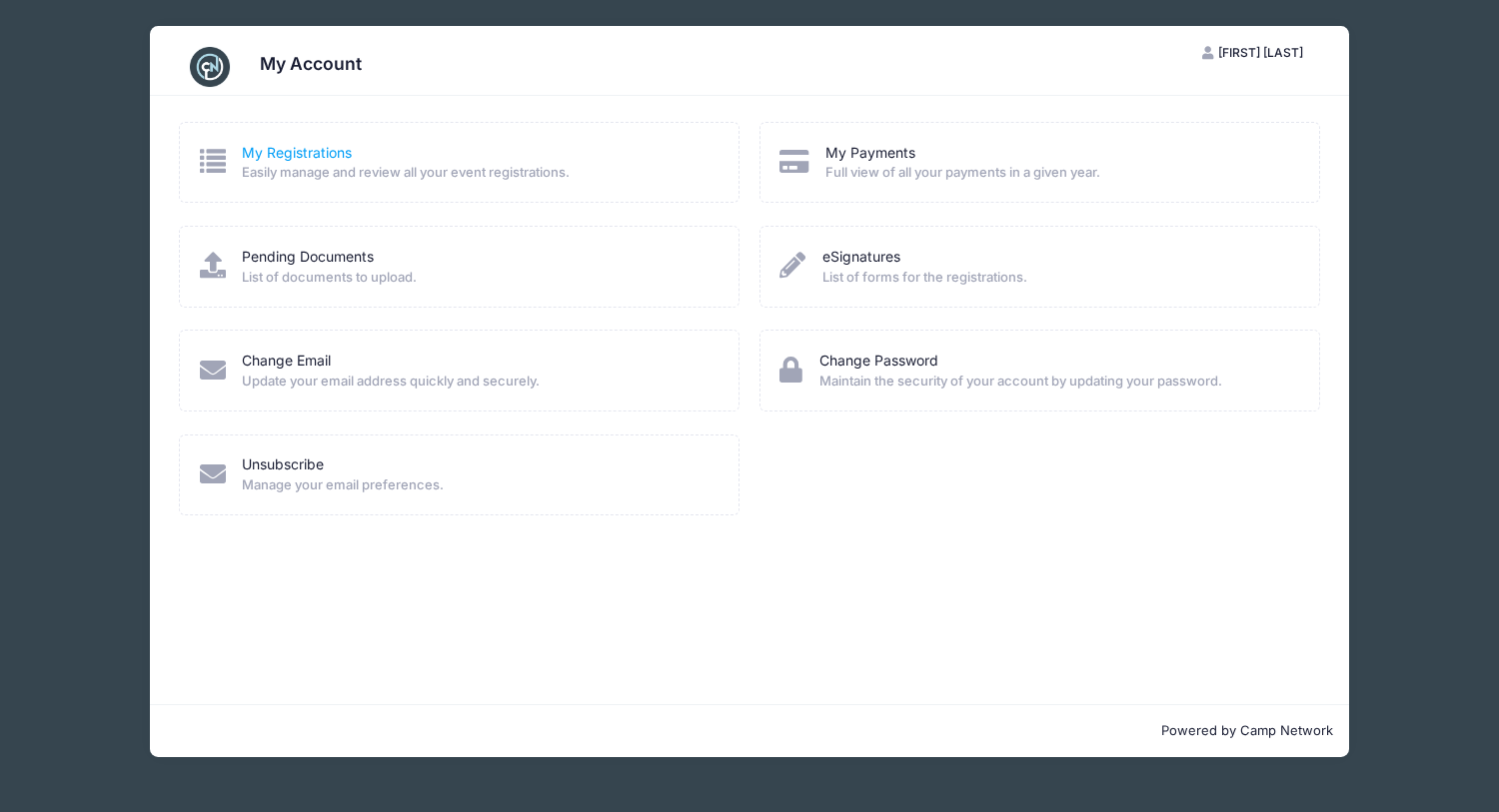 click on "My Registrations" at bounding box center (297, 152) 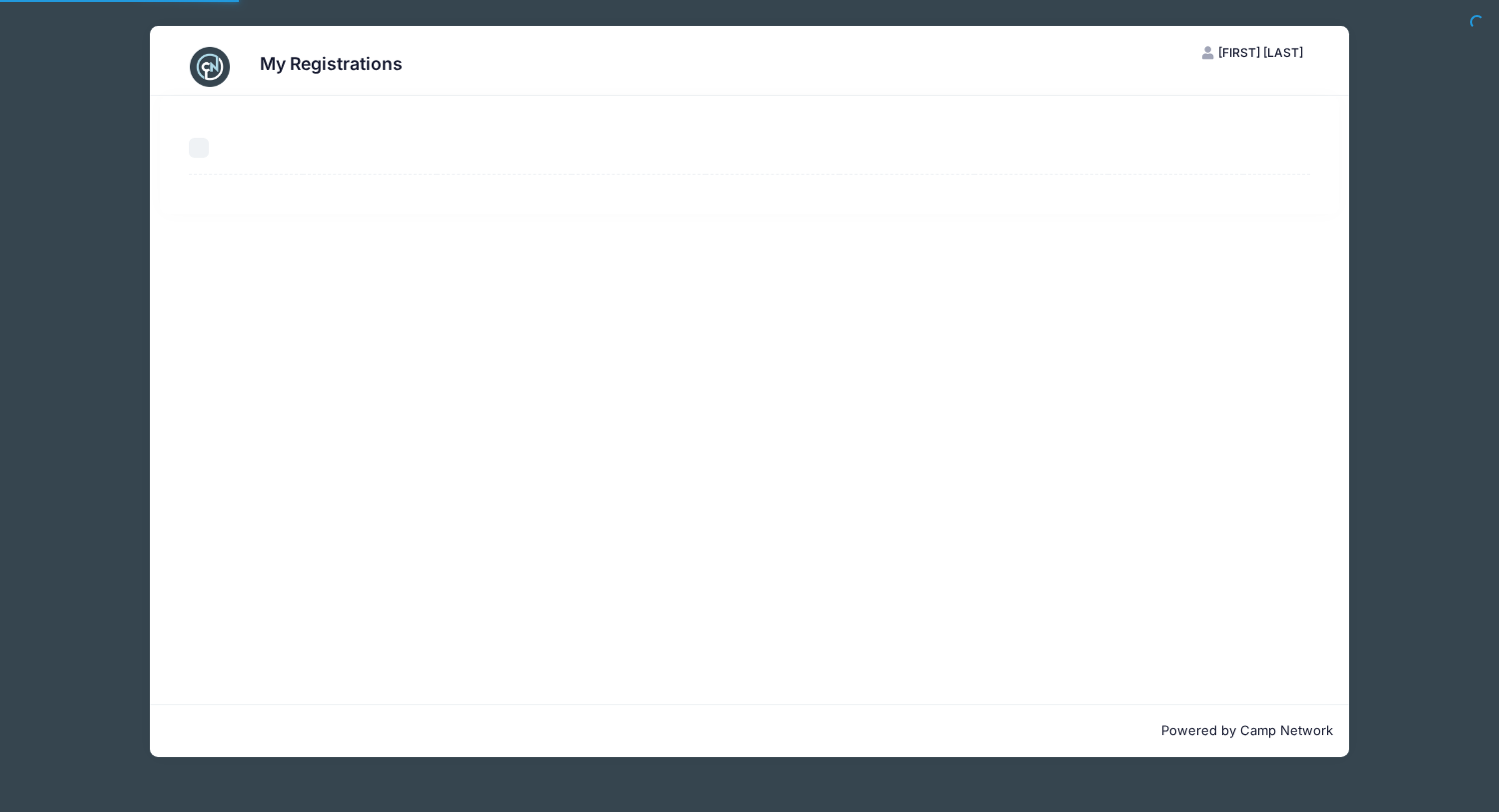 scroll, scrollTop: 0, scrollLeft: 0, axis: both 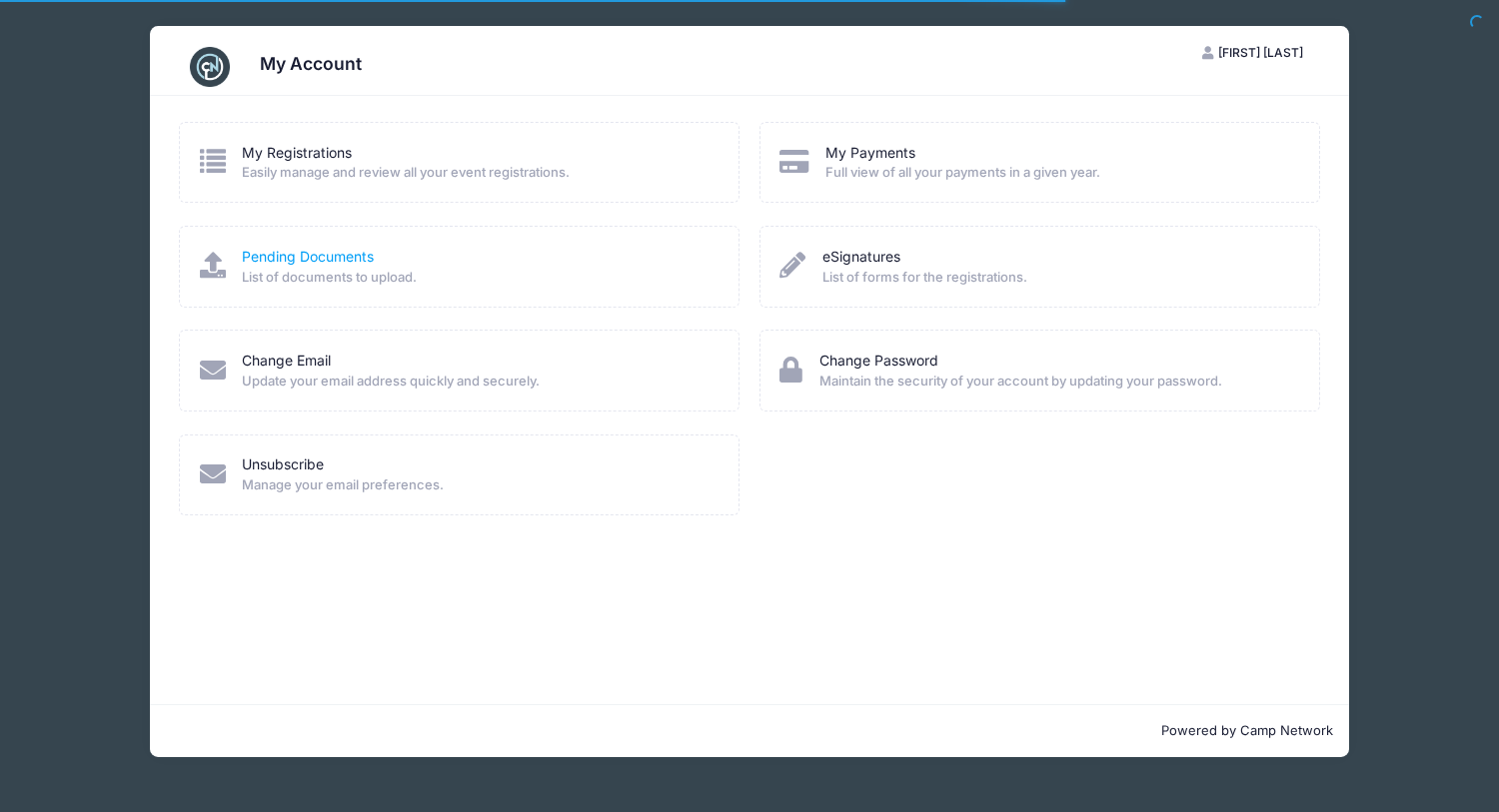 click on "Pending Documents" at bounding box center [308, 256] 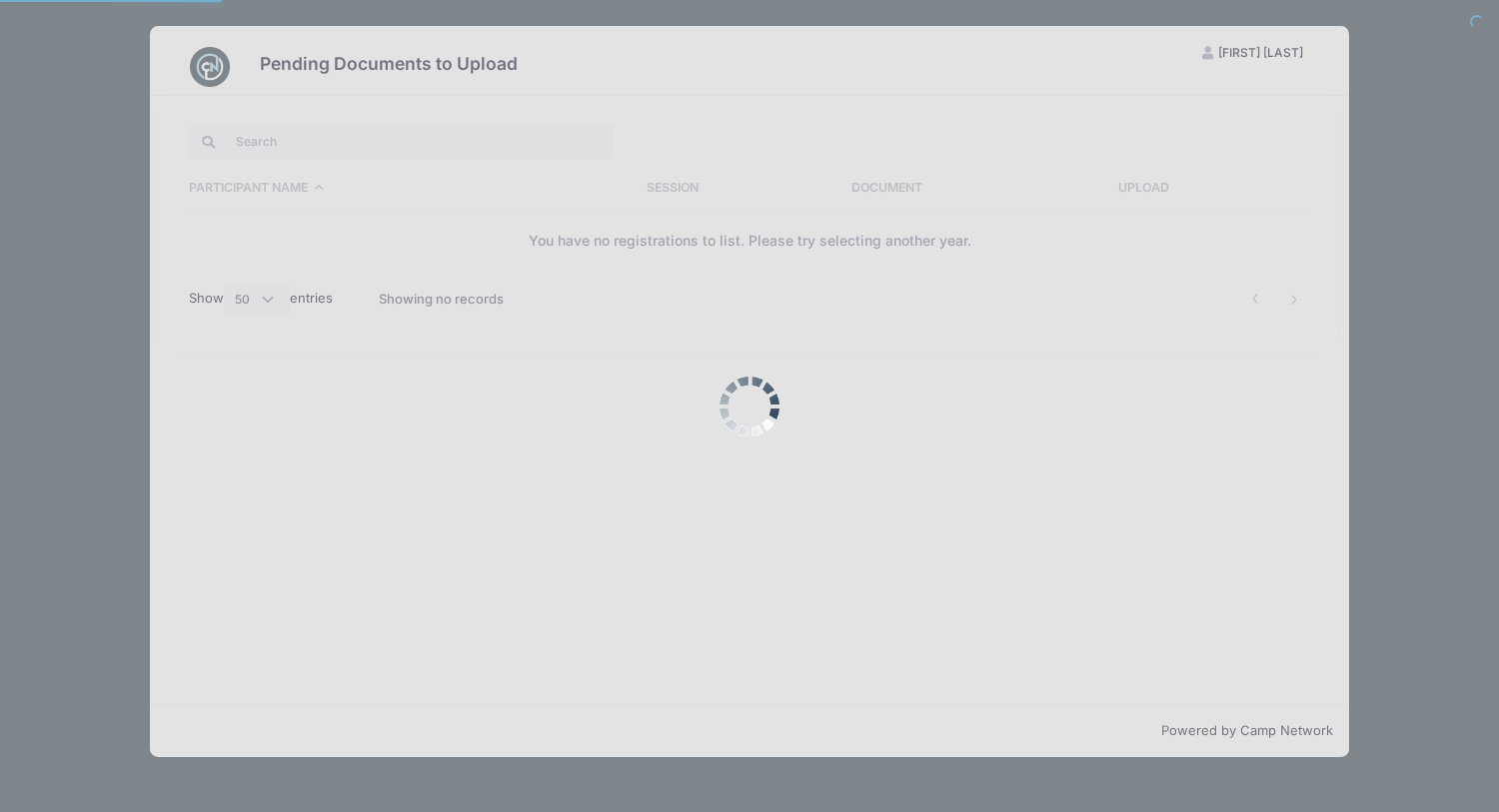 select on "50" 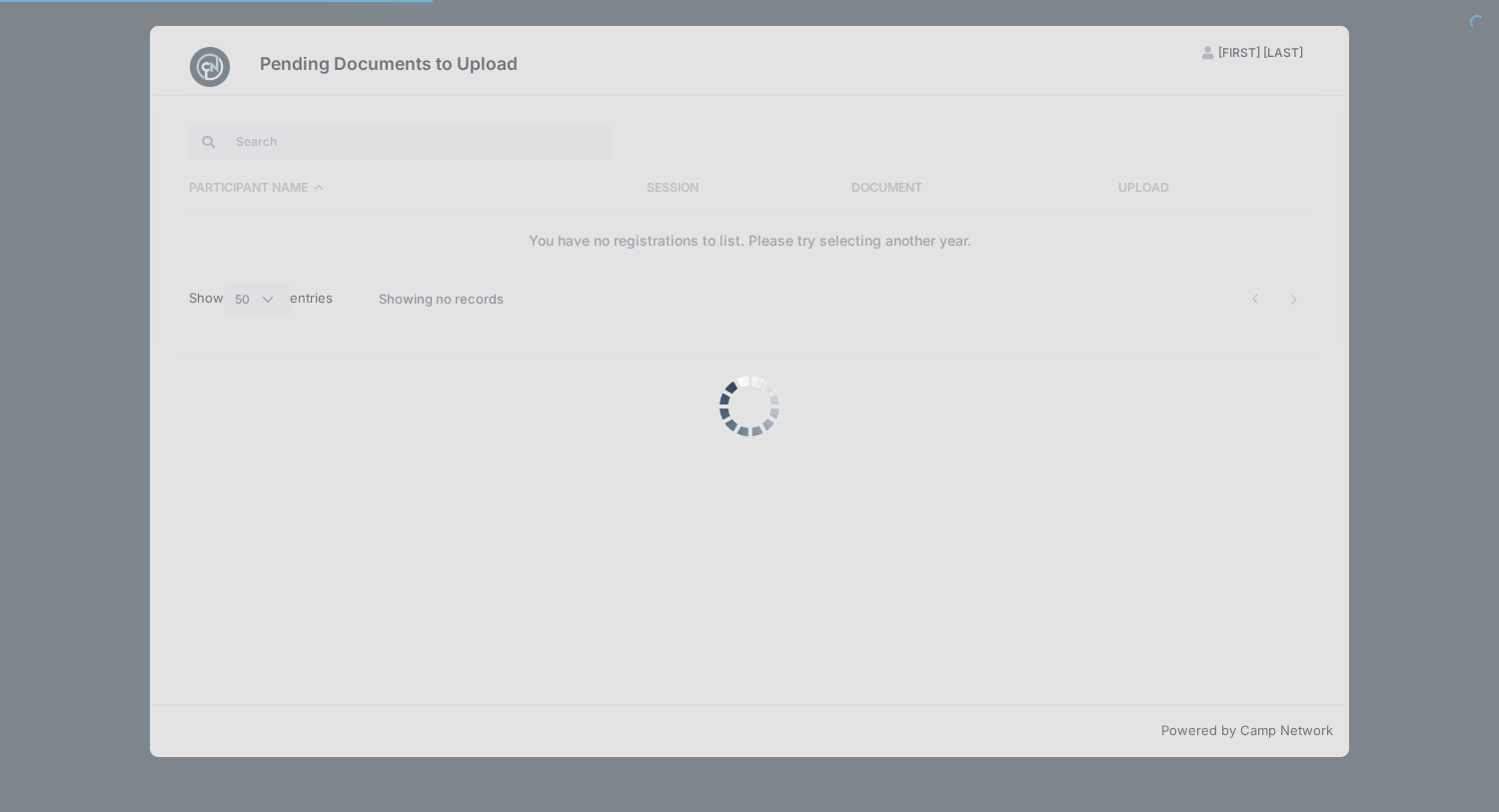 scroll, scrollTop: 0, scrollLeft: 0, axis: both 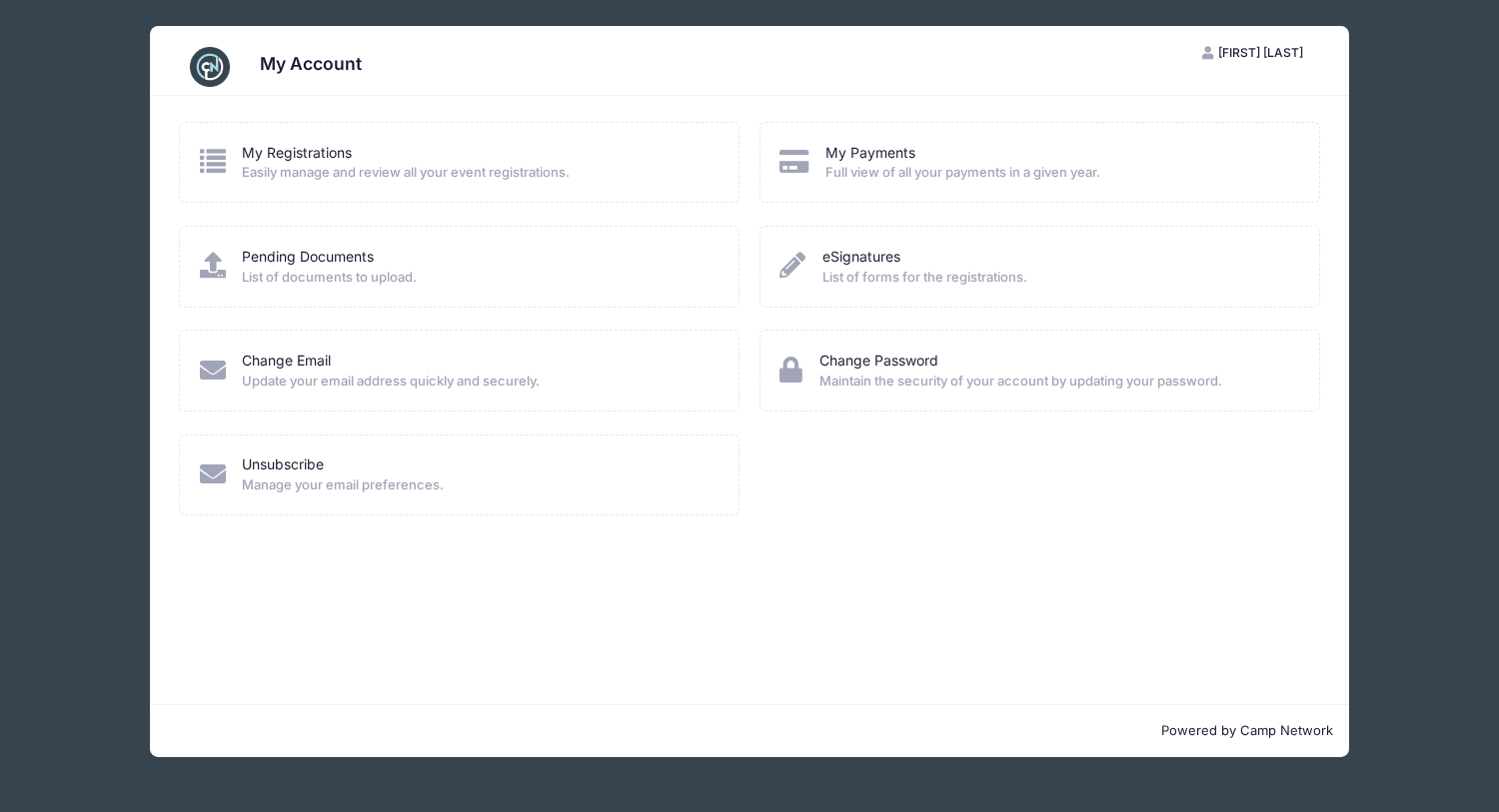 click on "[FIRST] [LAST]" at bounding box center (1260, 52) 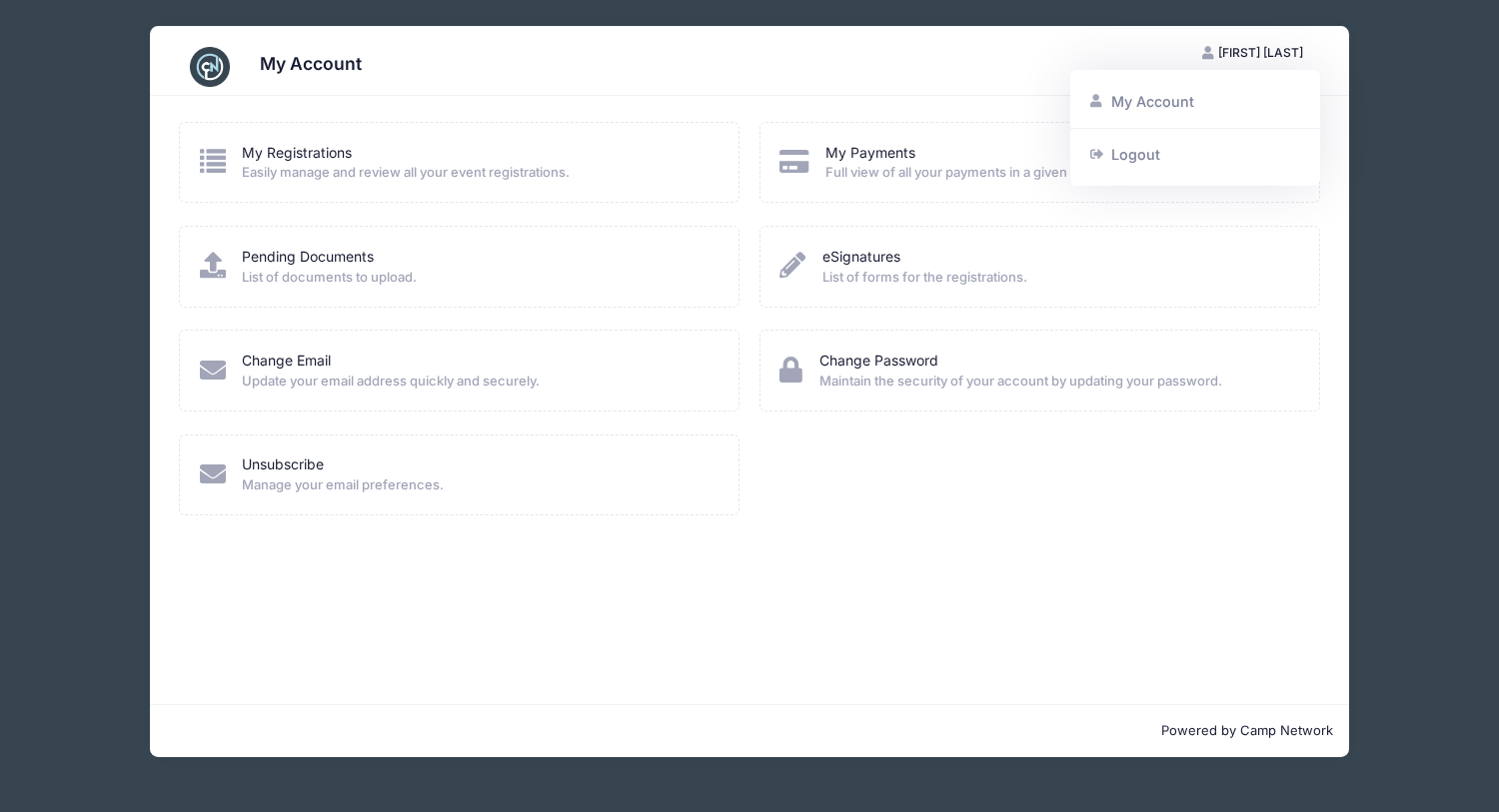click at bounding box center [213, 161] 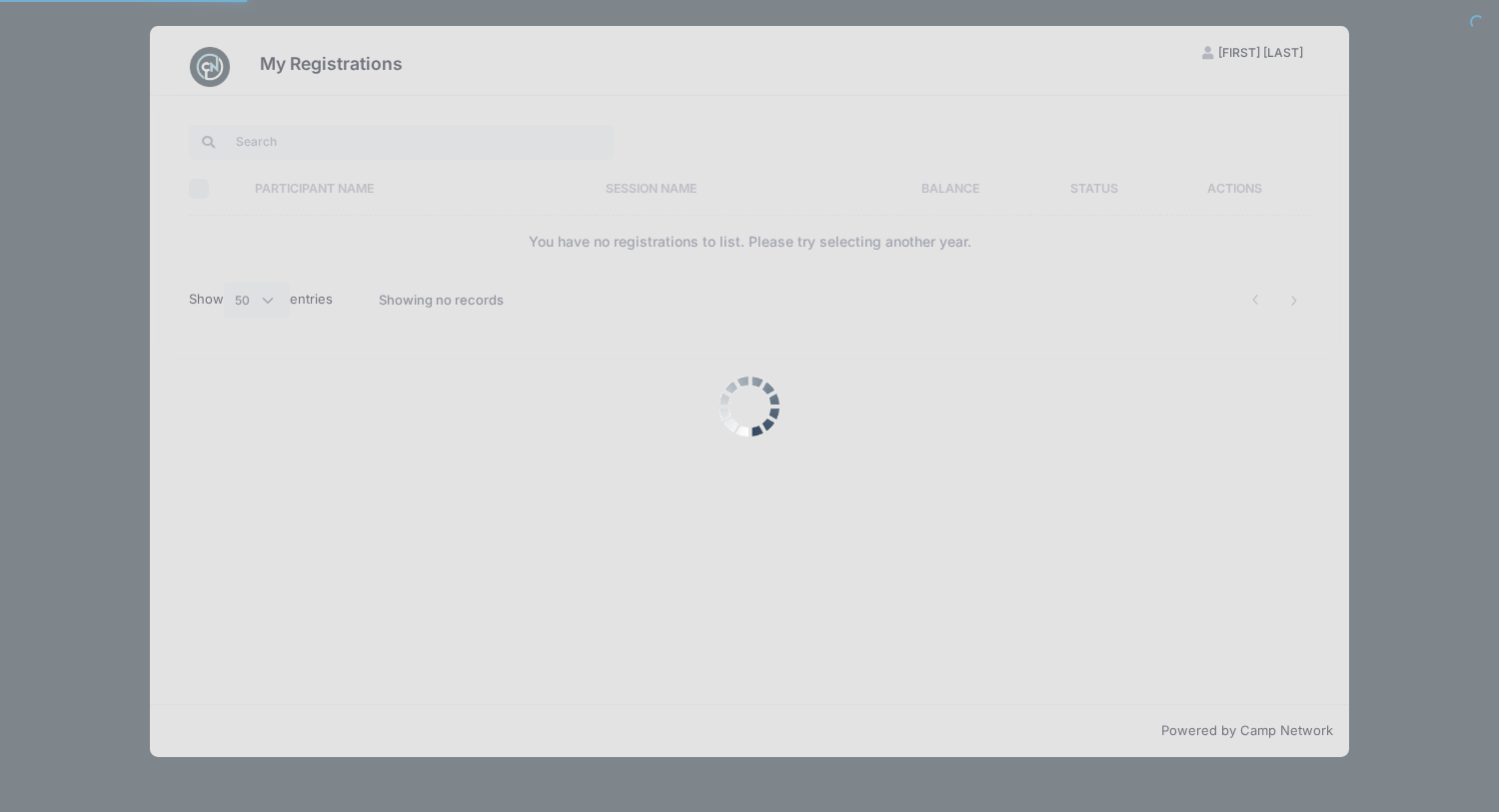 select on "50" 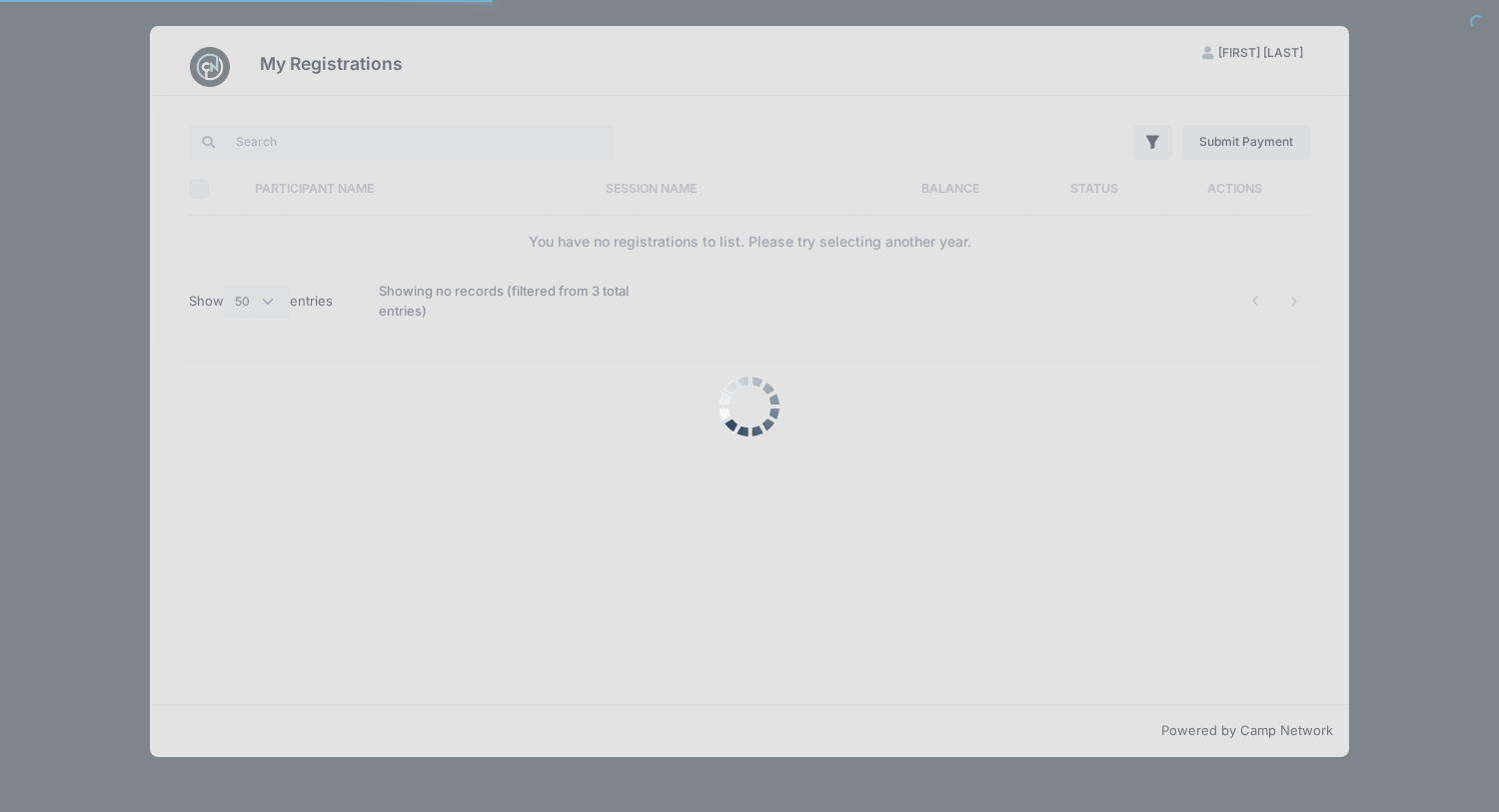 scroll, scrollTop: 0, scrollLeft: 0, axis: both 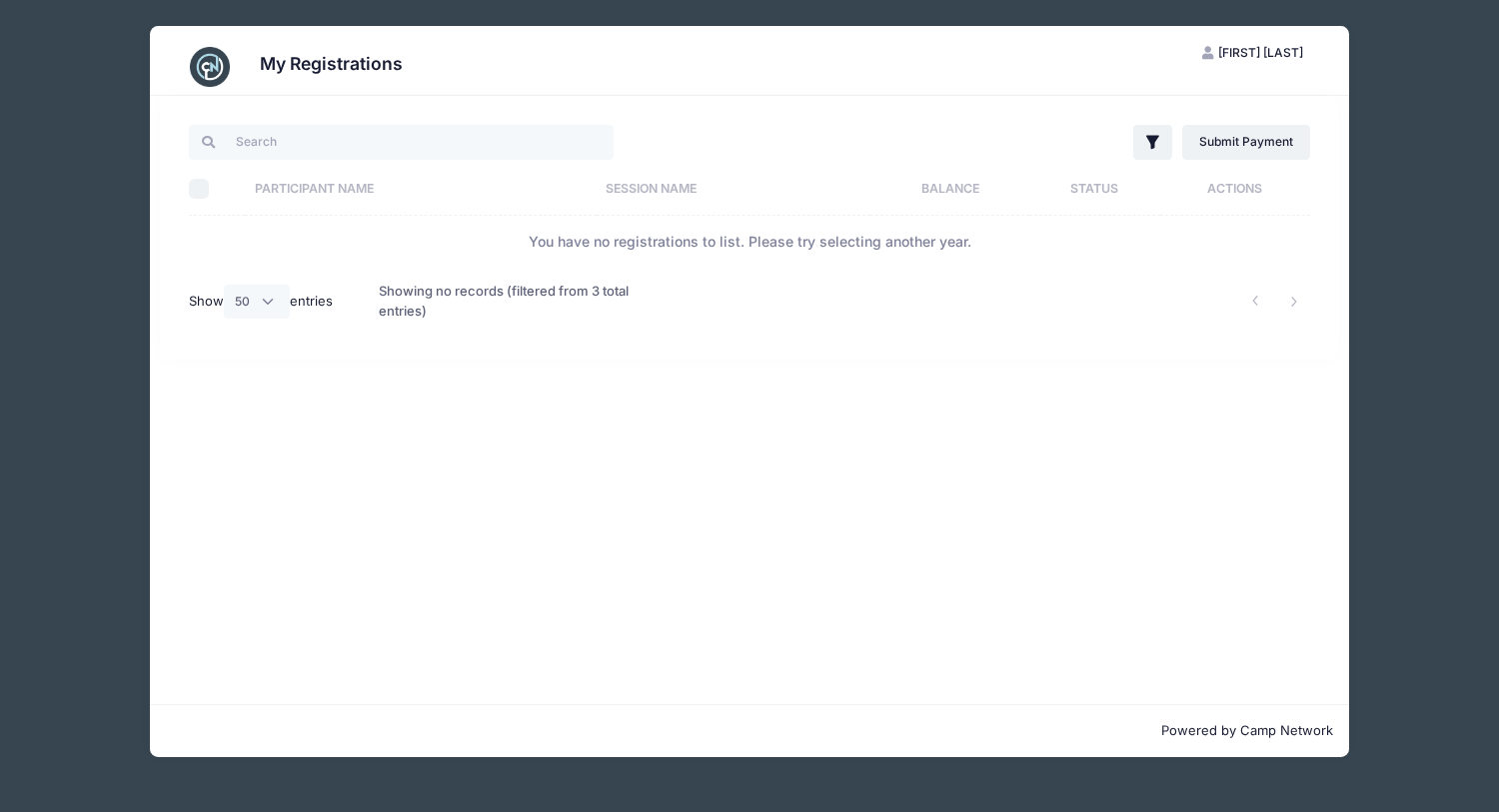 click on "Participant Name" at bounding box center [420, 189] 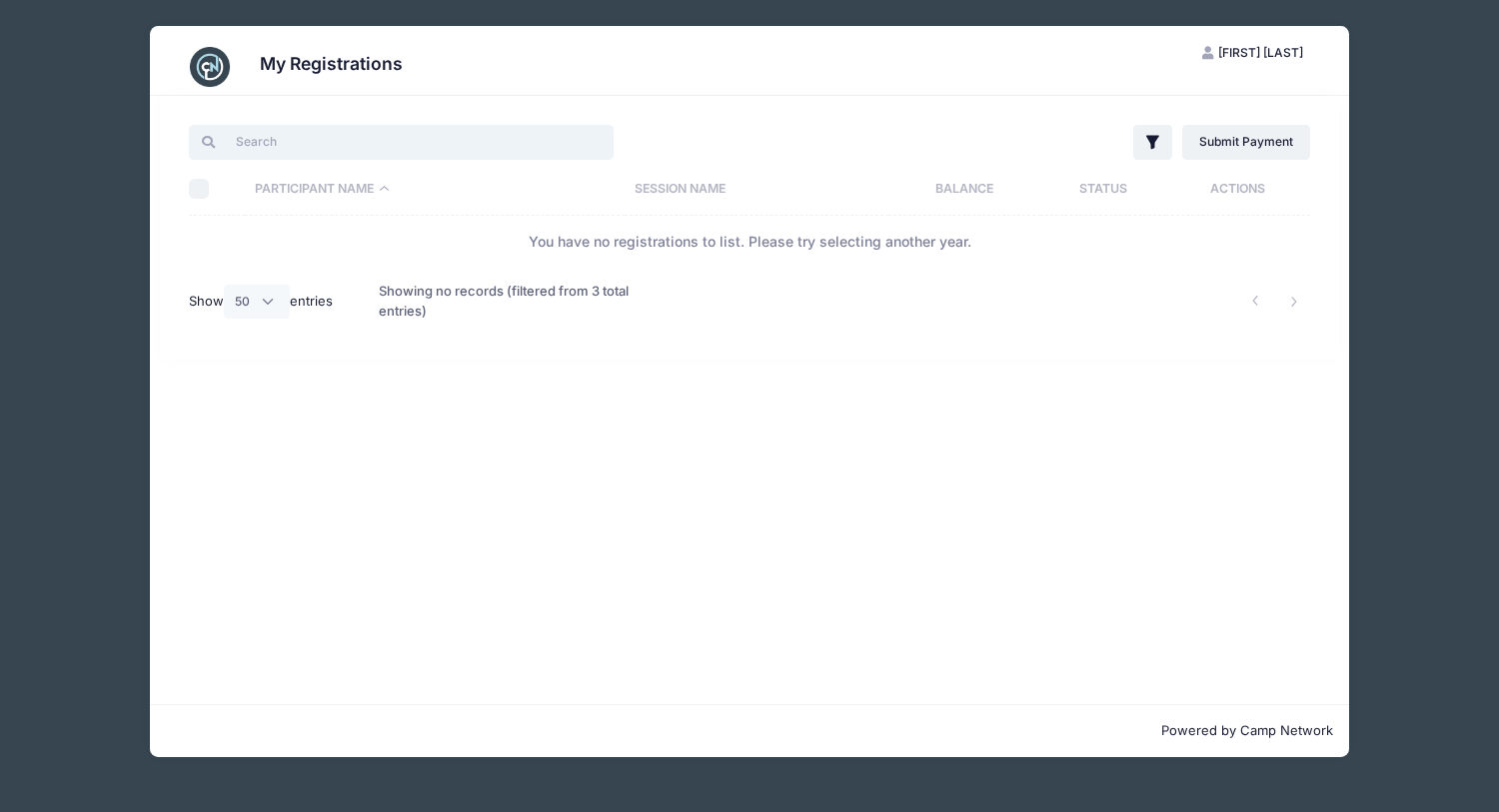 click at bounding box center [401, 142] 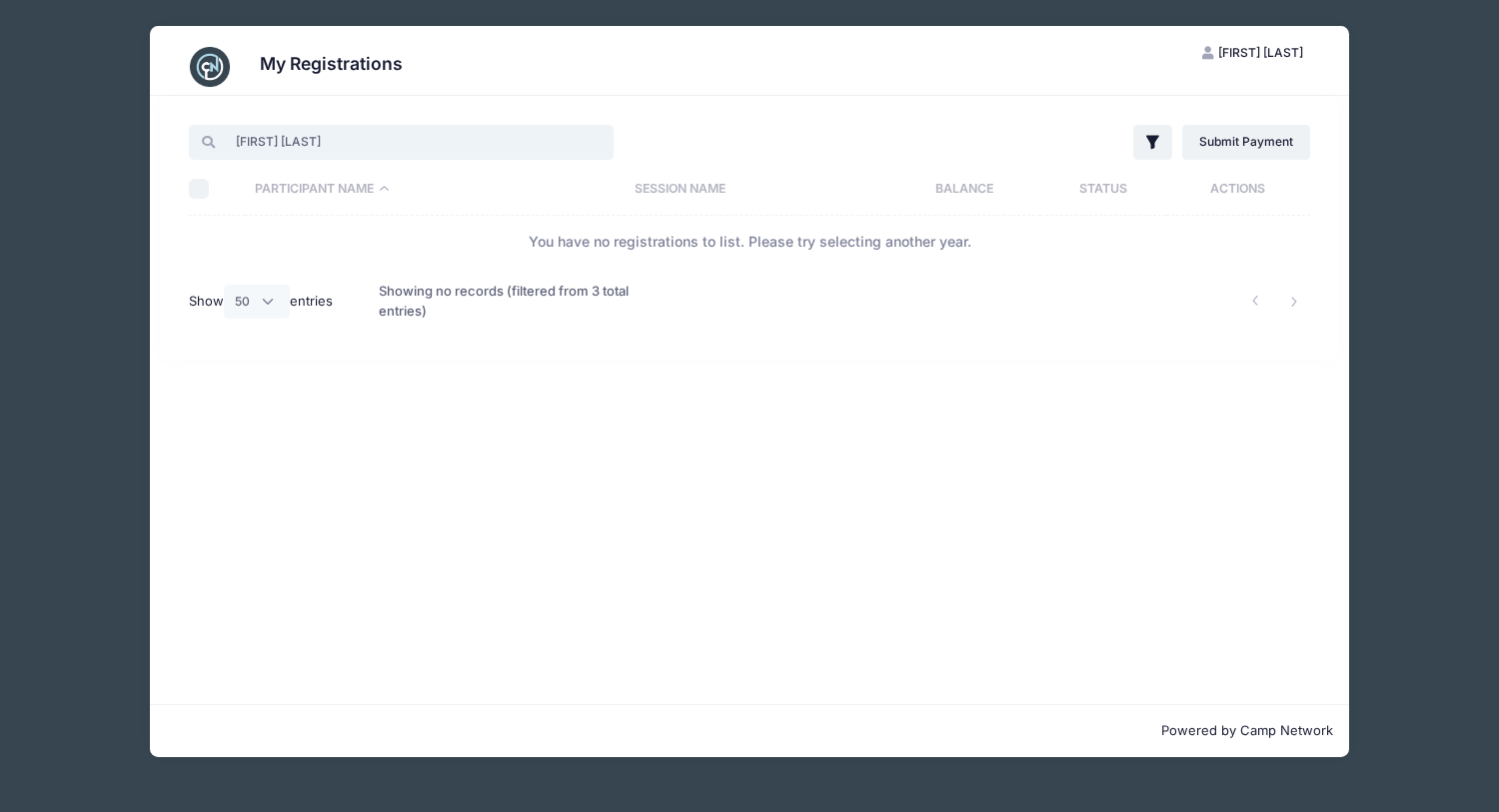 type on "Ellis Langholz" 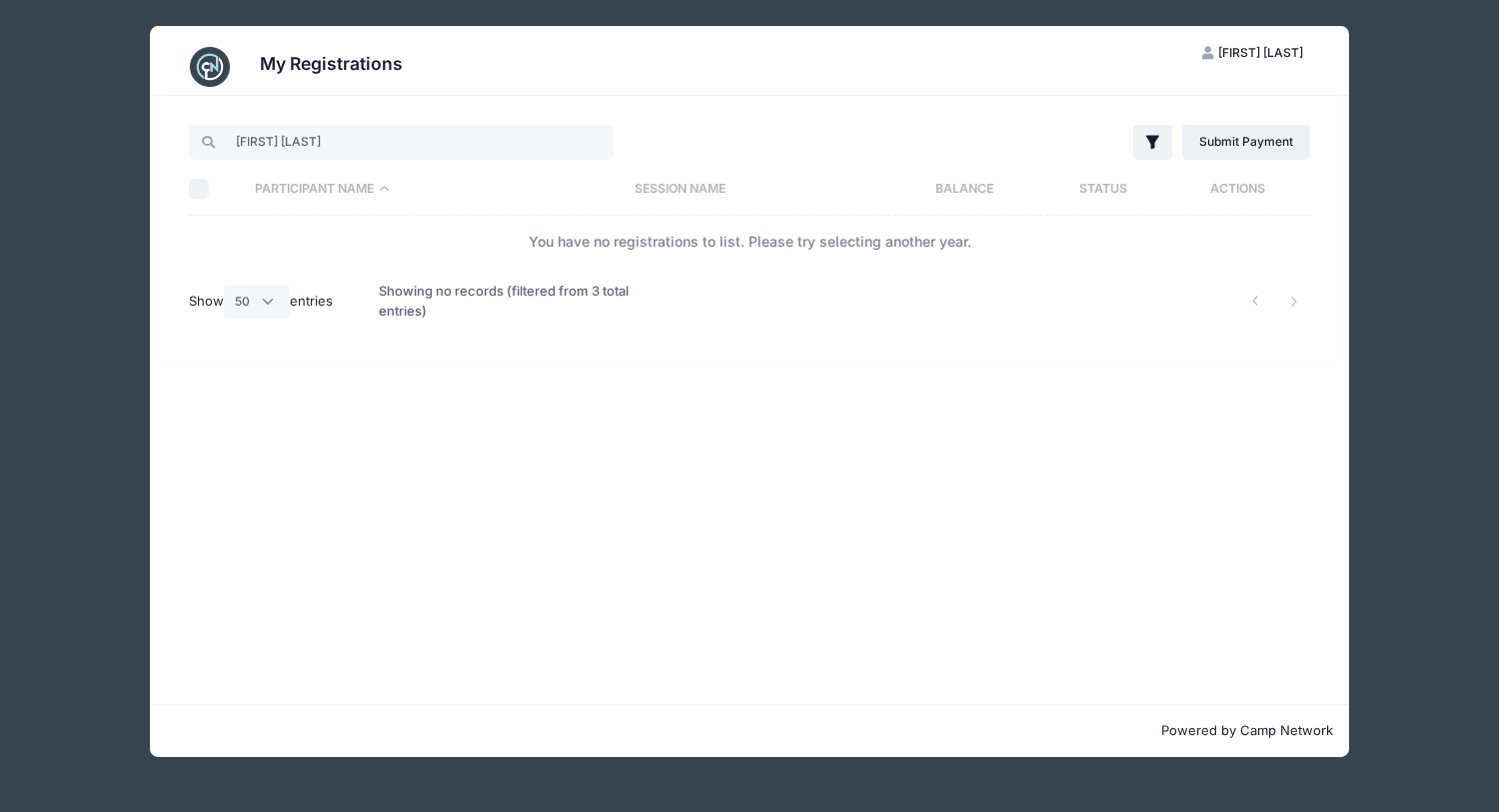 click at bounding box center [202, 142] 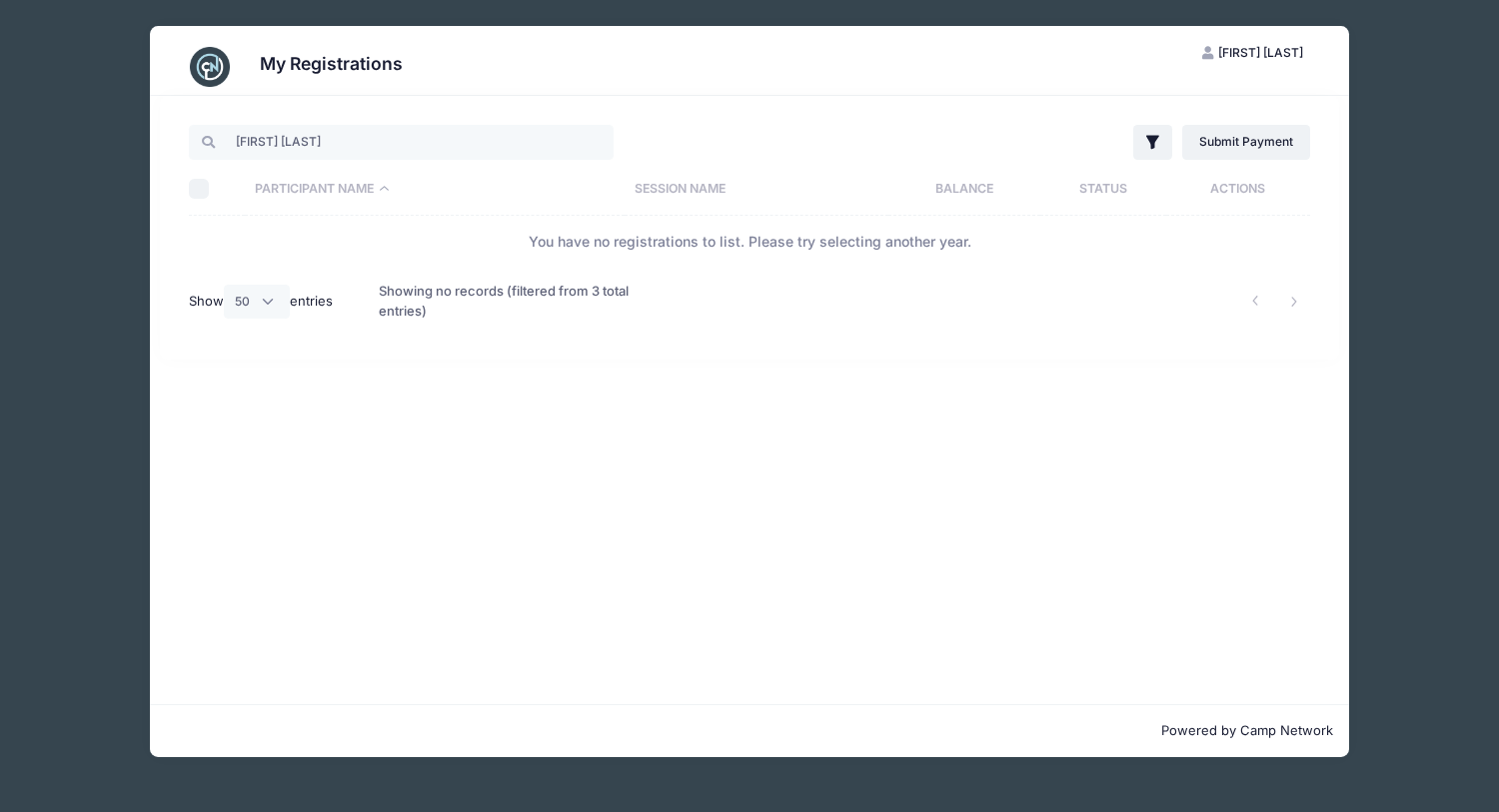click at bounding box center (202, 142) 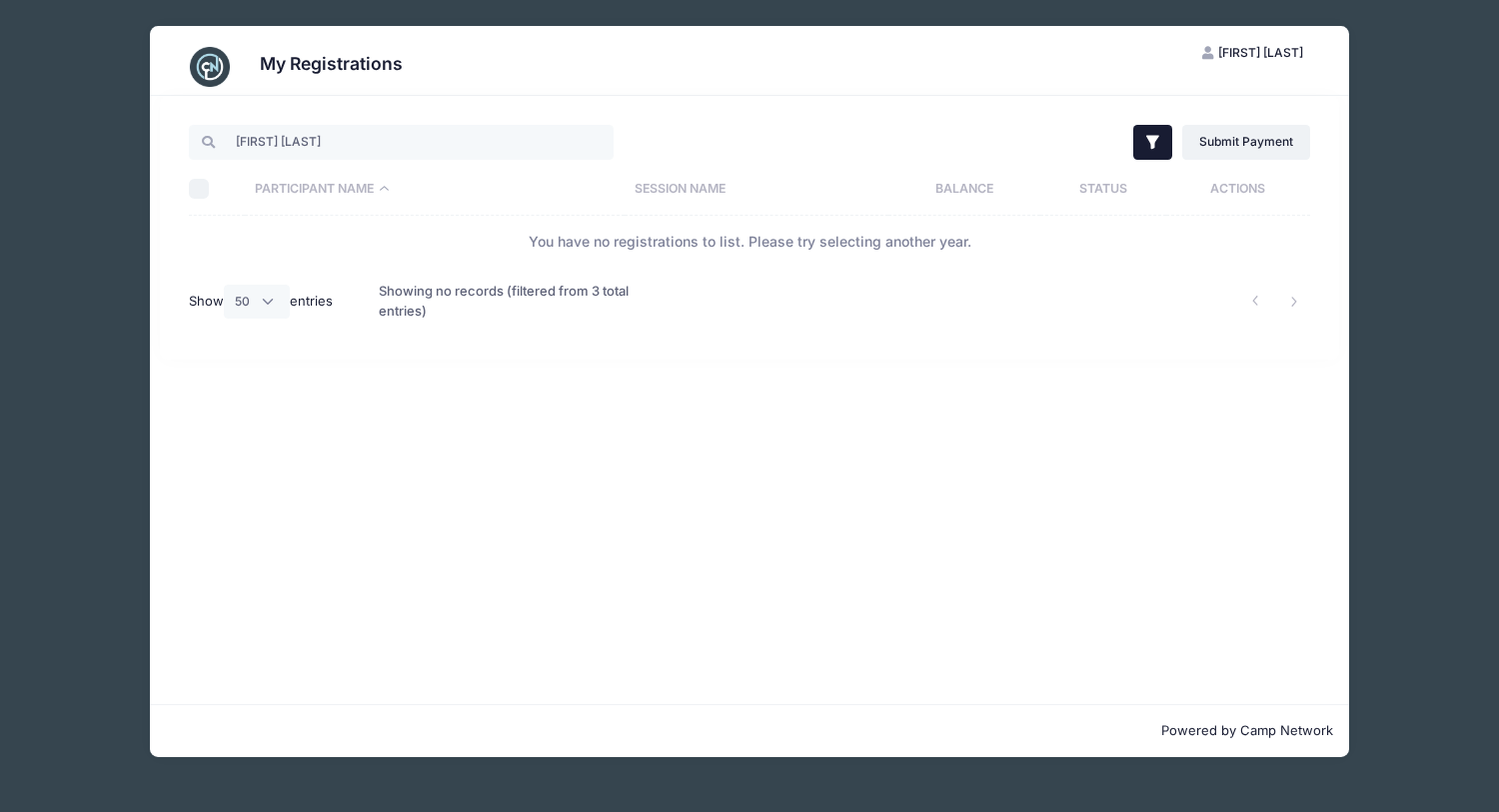 click 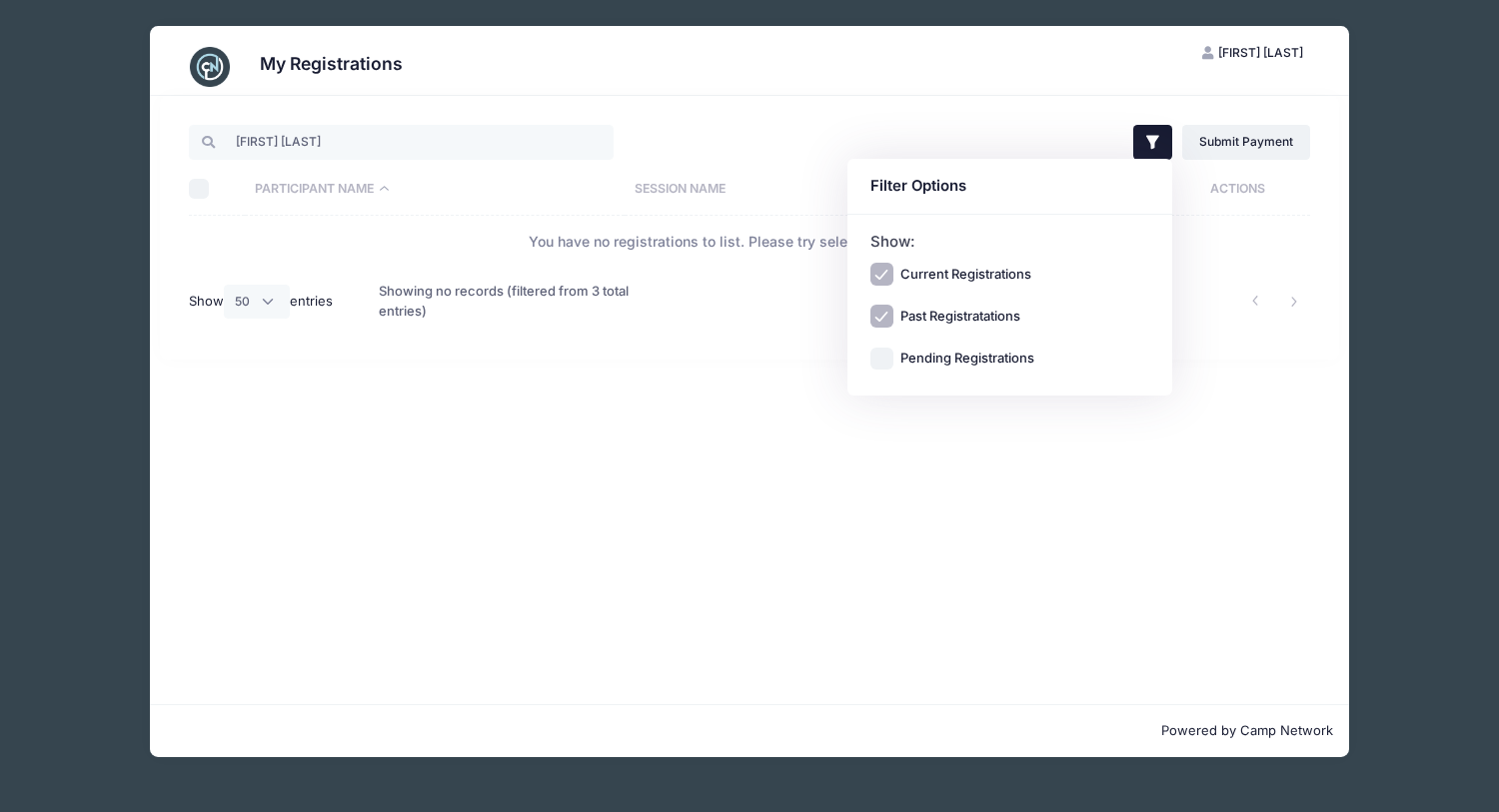 click on "Pending Registrations" at bounding box center [881, 359] 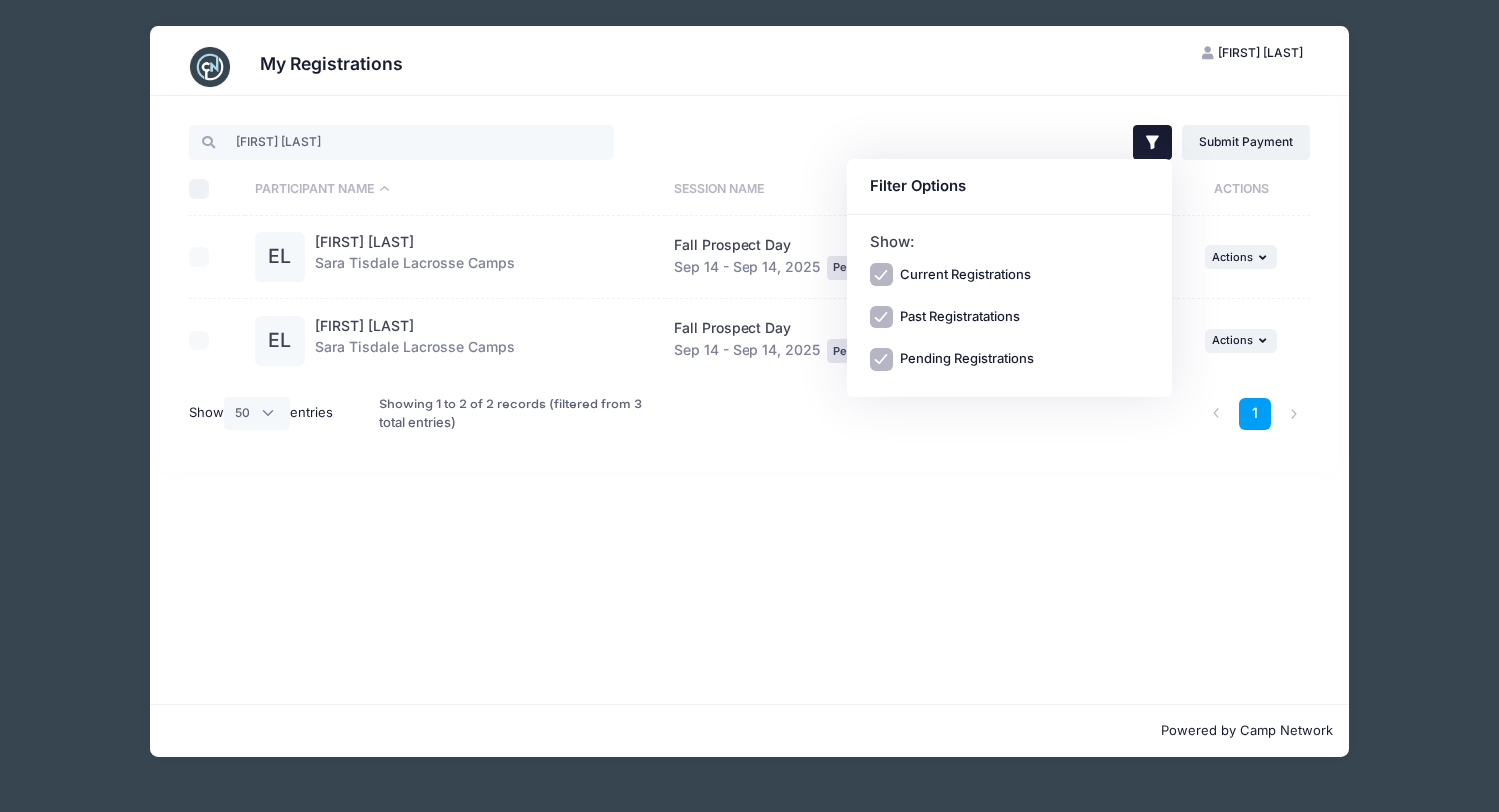 click on "Ellis Langholz
Filter
Filter Options
Show:
Current Registrations
Past Registratations
Pending Registrations
Actions      Submit Payment
Upload Required Documents
Pending Documents
eSignatures" at bounding box center [750, 400] 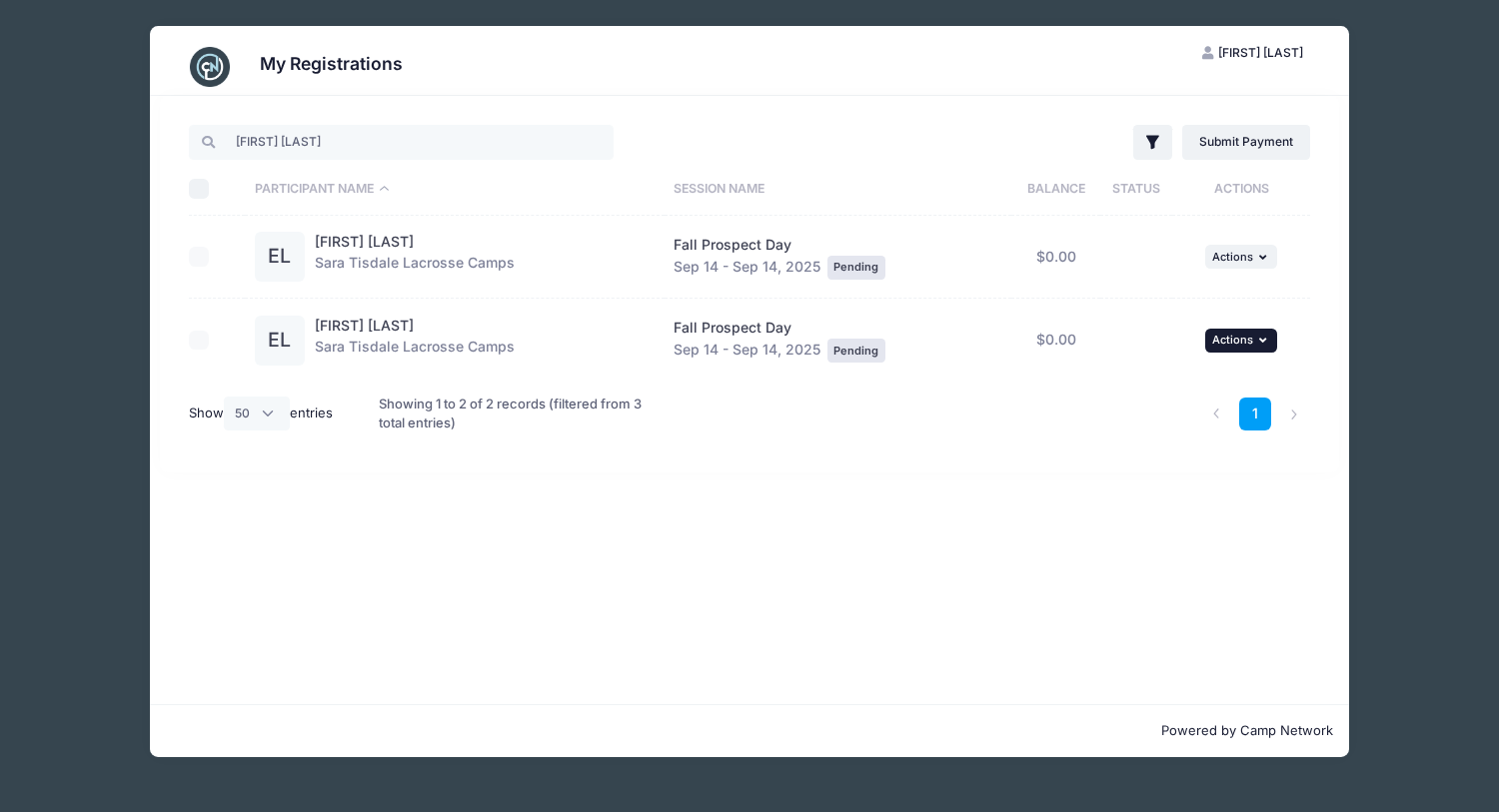 click at bounding box center [1265, 340] 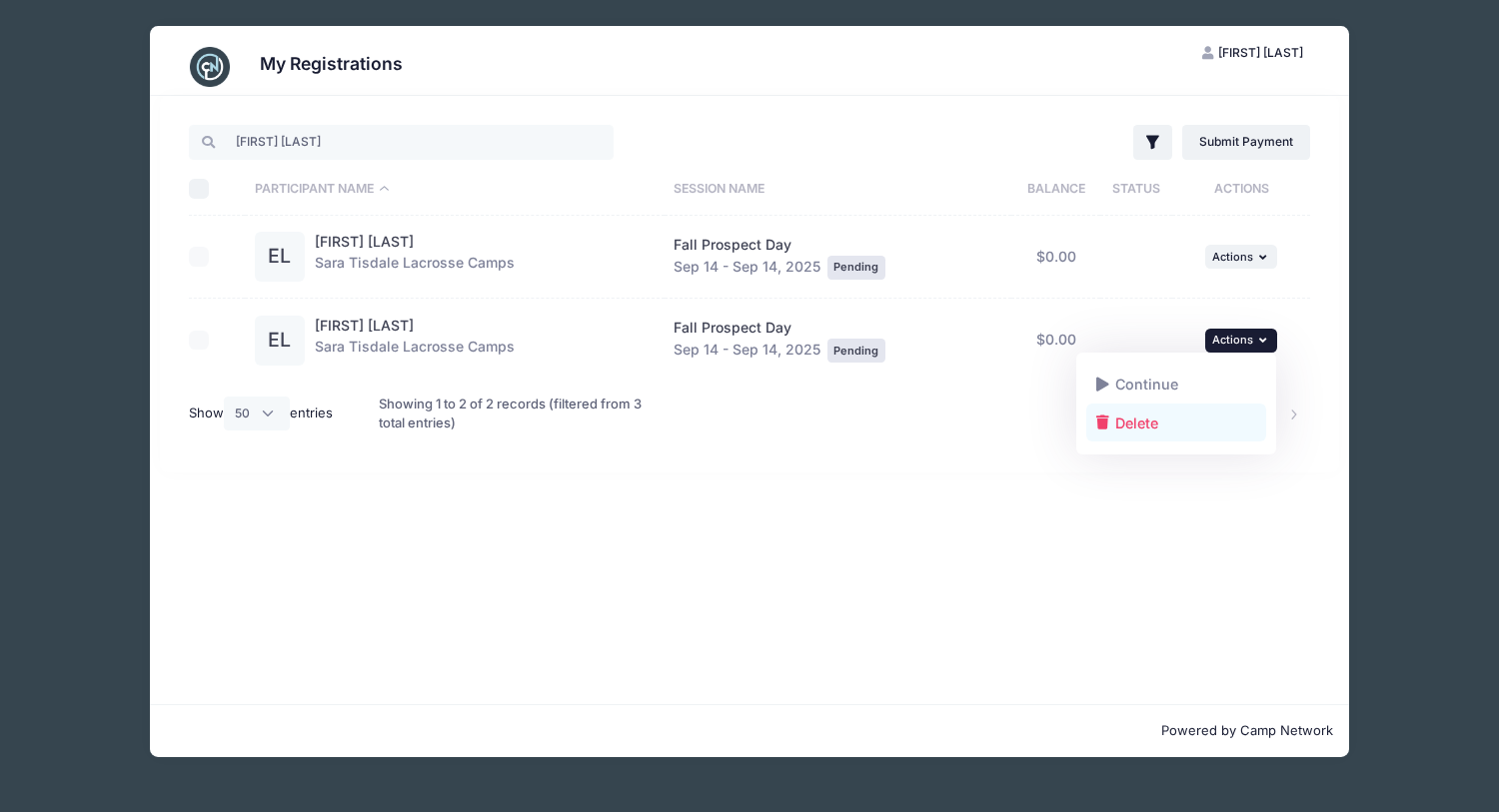 click on "Delete" at bounding box center (1176, 422) 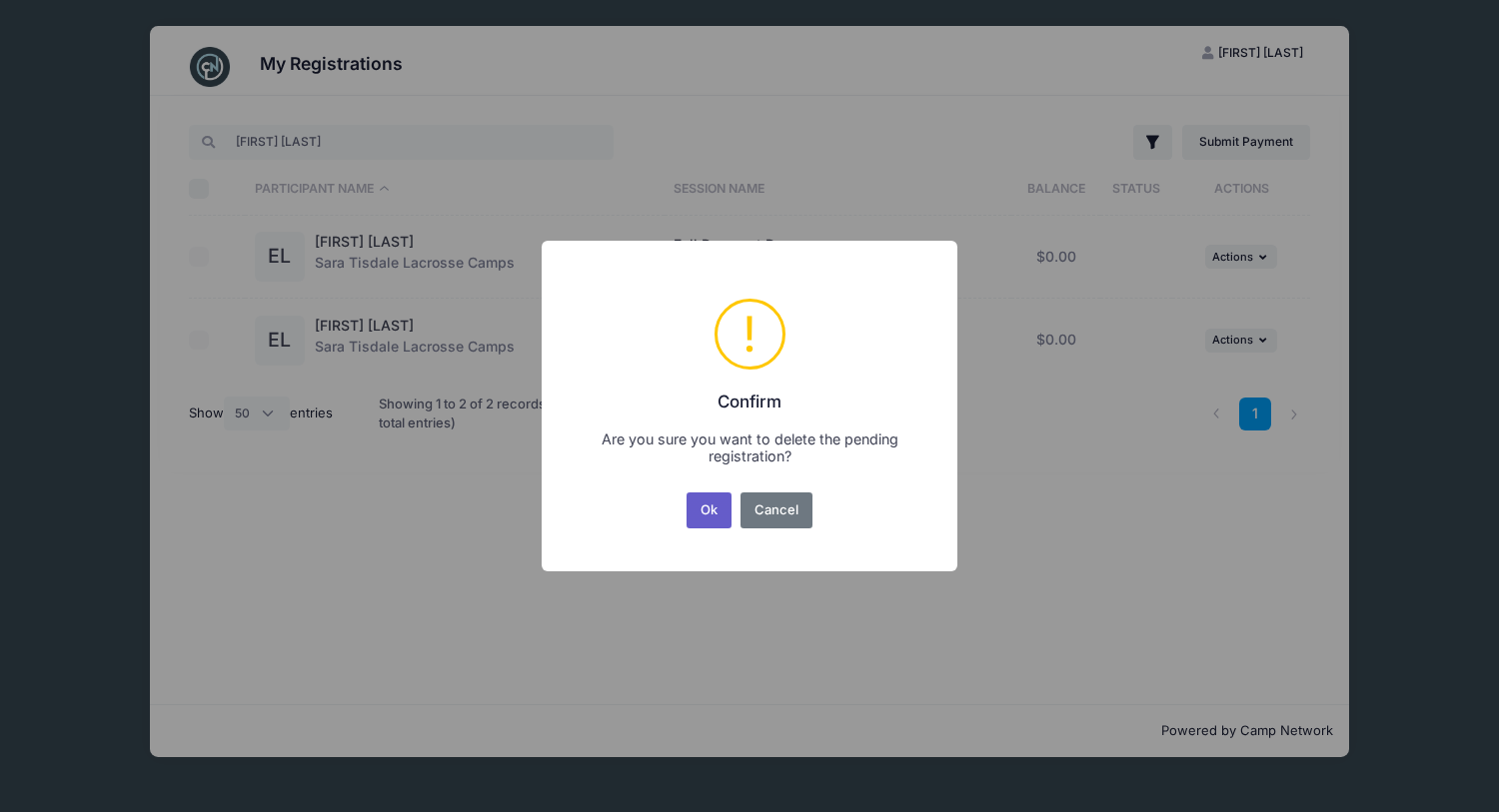 click on "Ok" at bounding box center (710, 510) 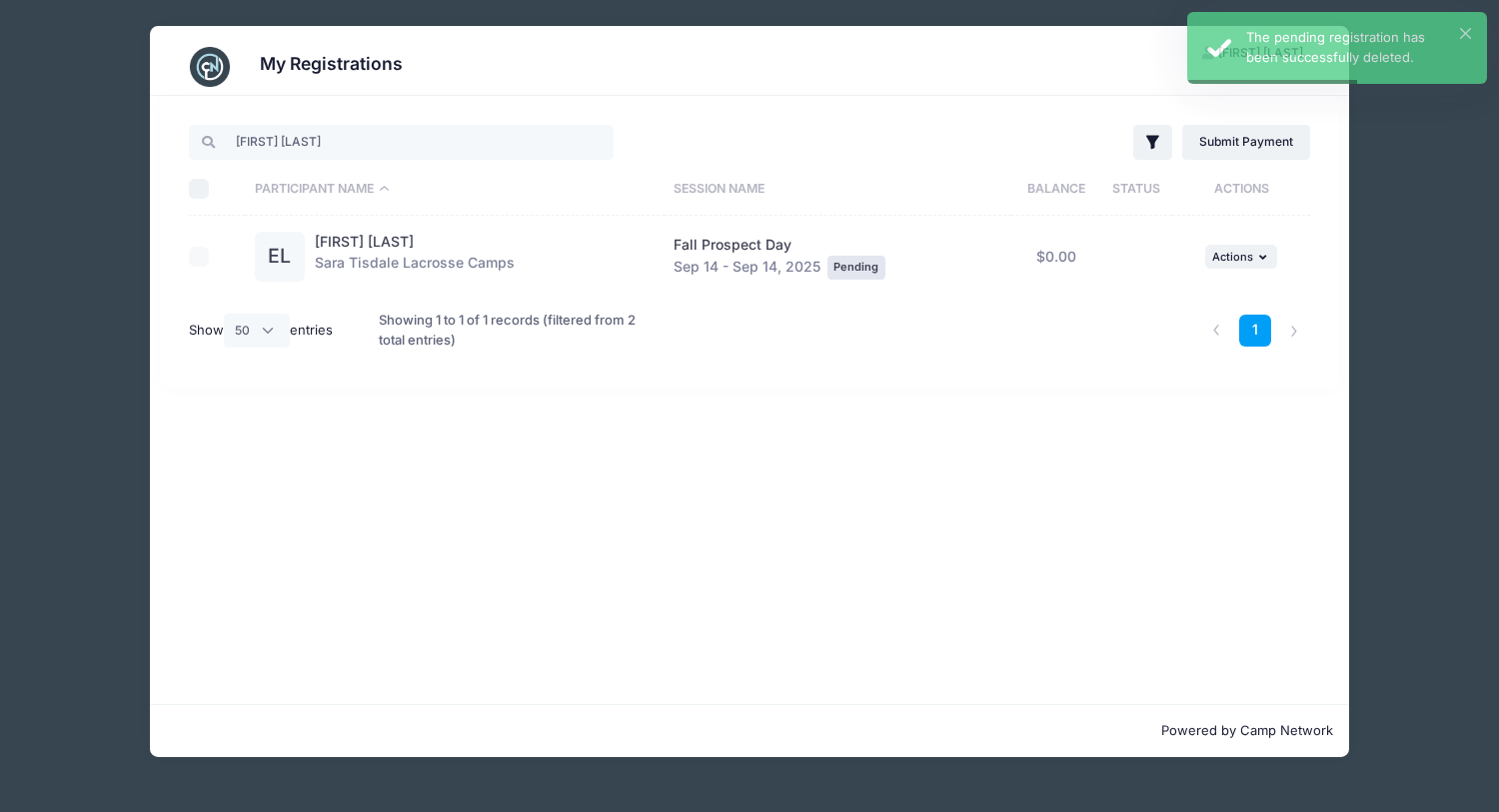 click on "Fall Prospect Day    Sep 14 - Sep 14, 2025 Pending" at bounding box center [837, 257] 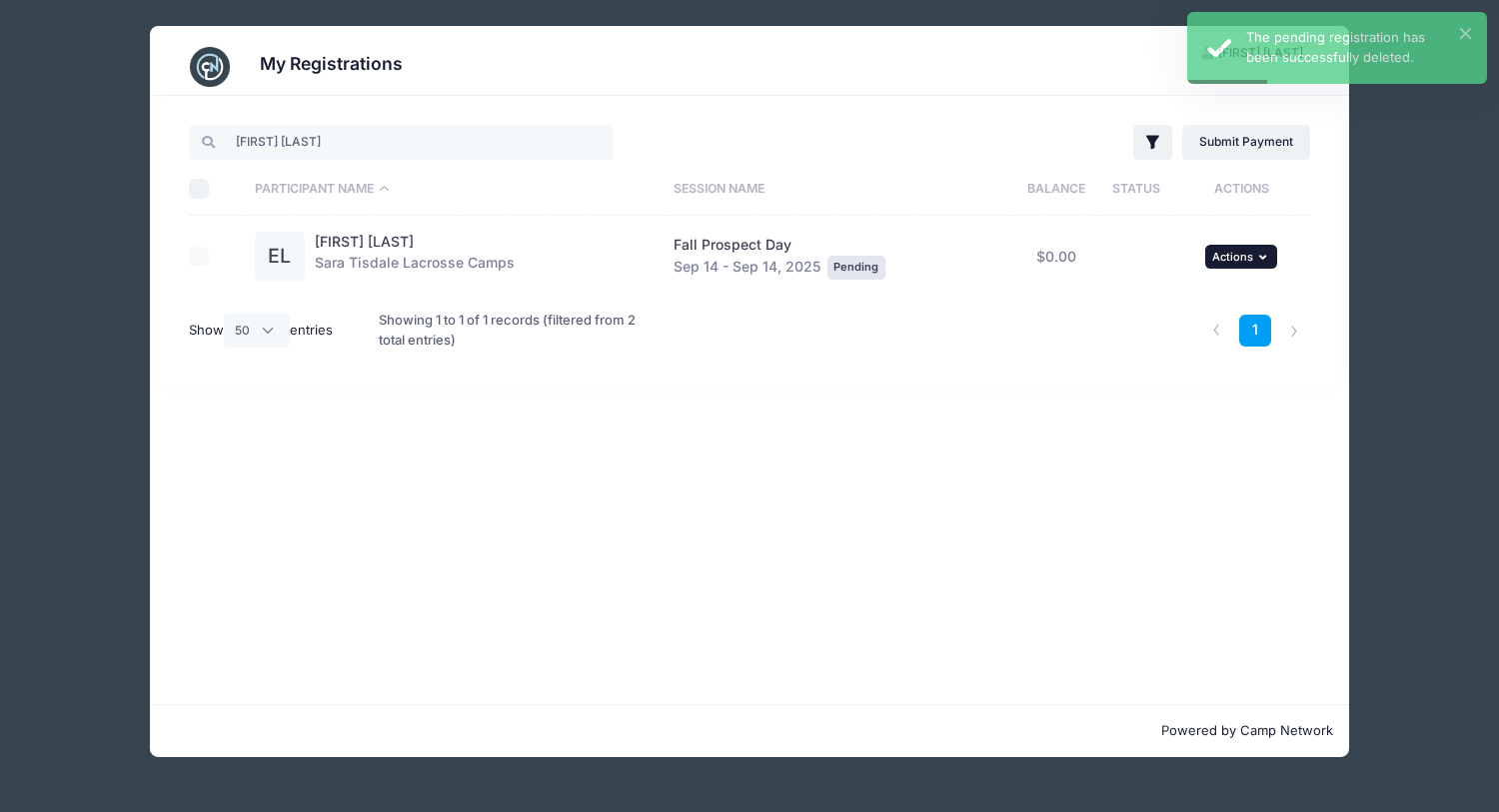 click on "... Actions" at bounding box center (1241, 257) 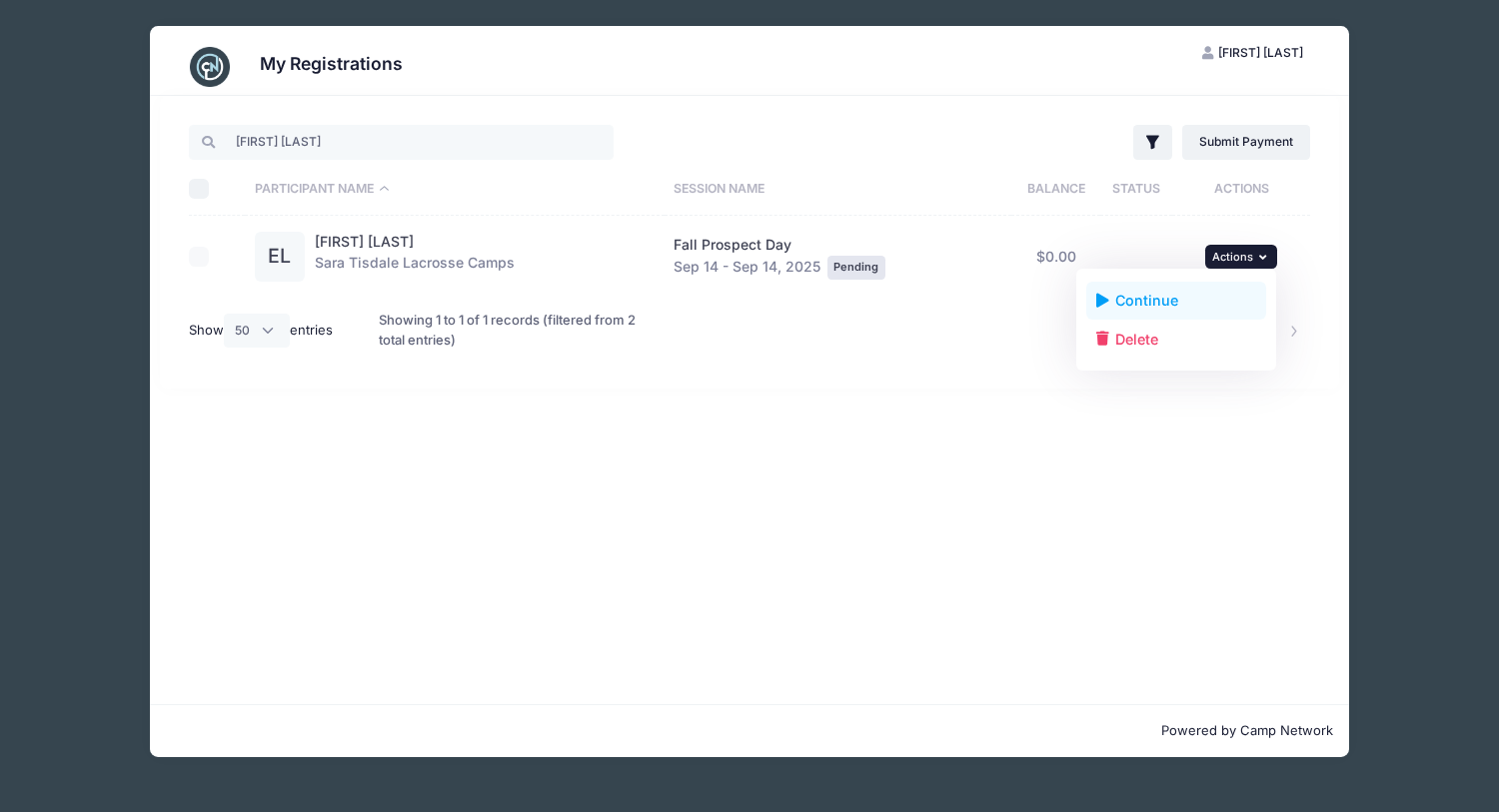 click on "Continue" at bounding box center [1176, 301] 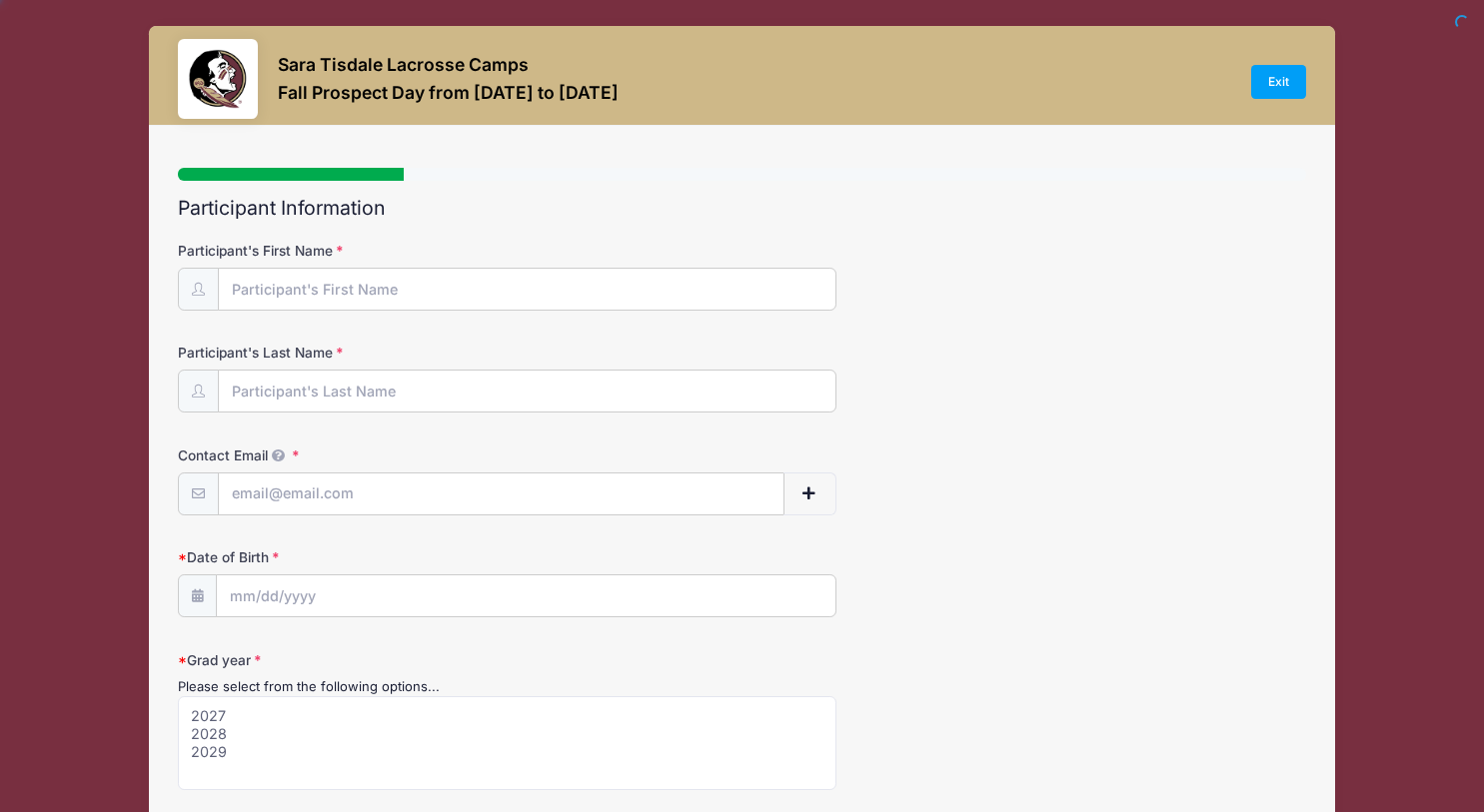 select 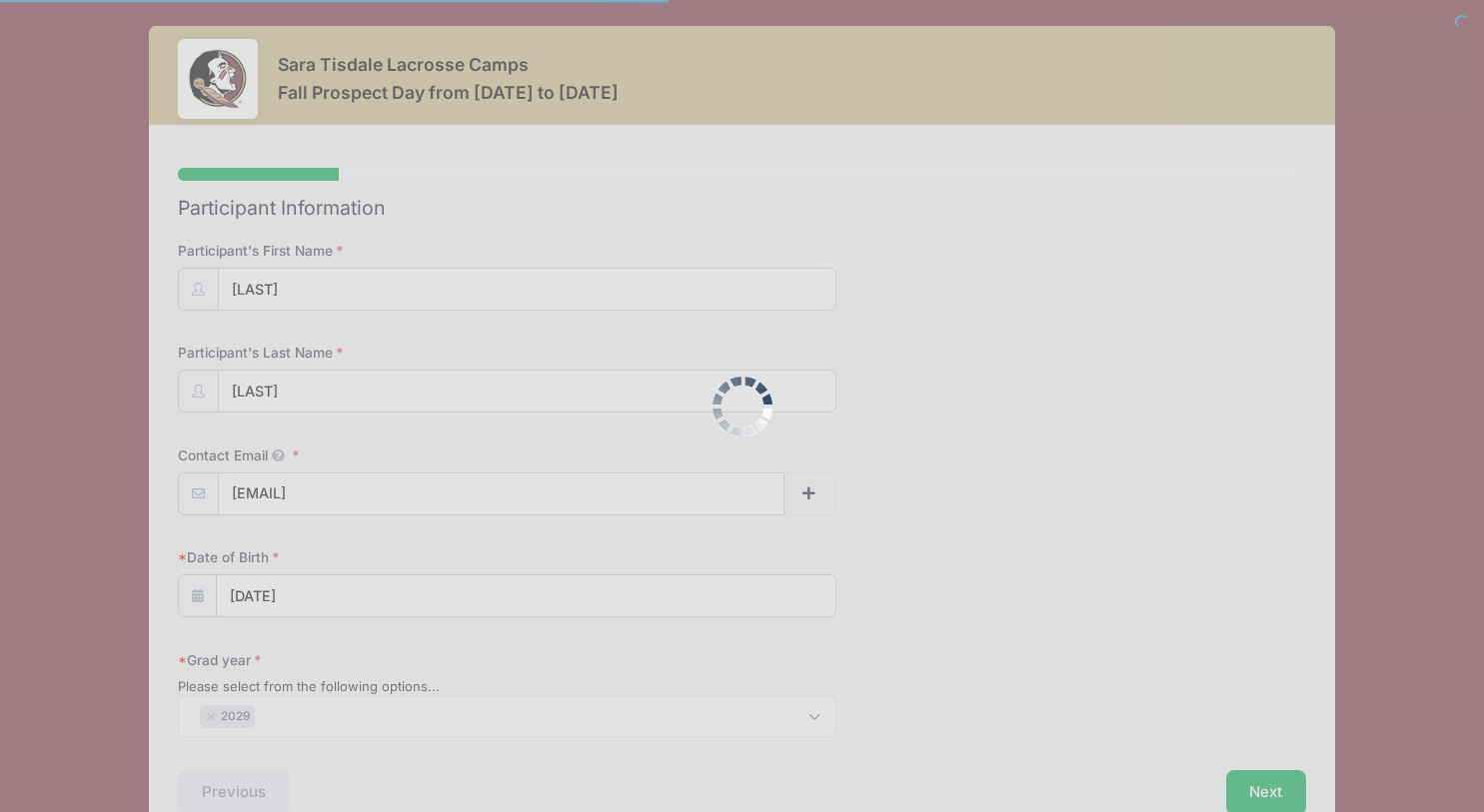 scroll, scrollTop: 37, scrollLeft: 0, axis: vertical 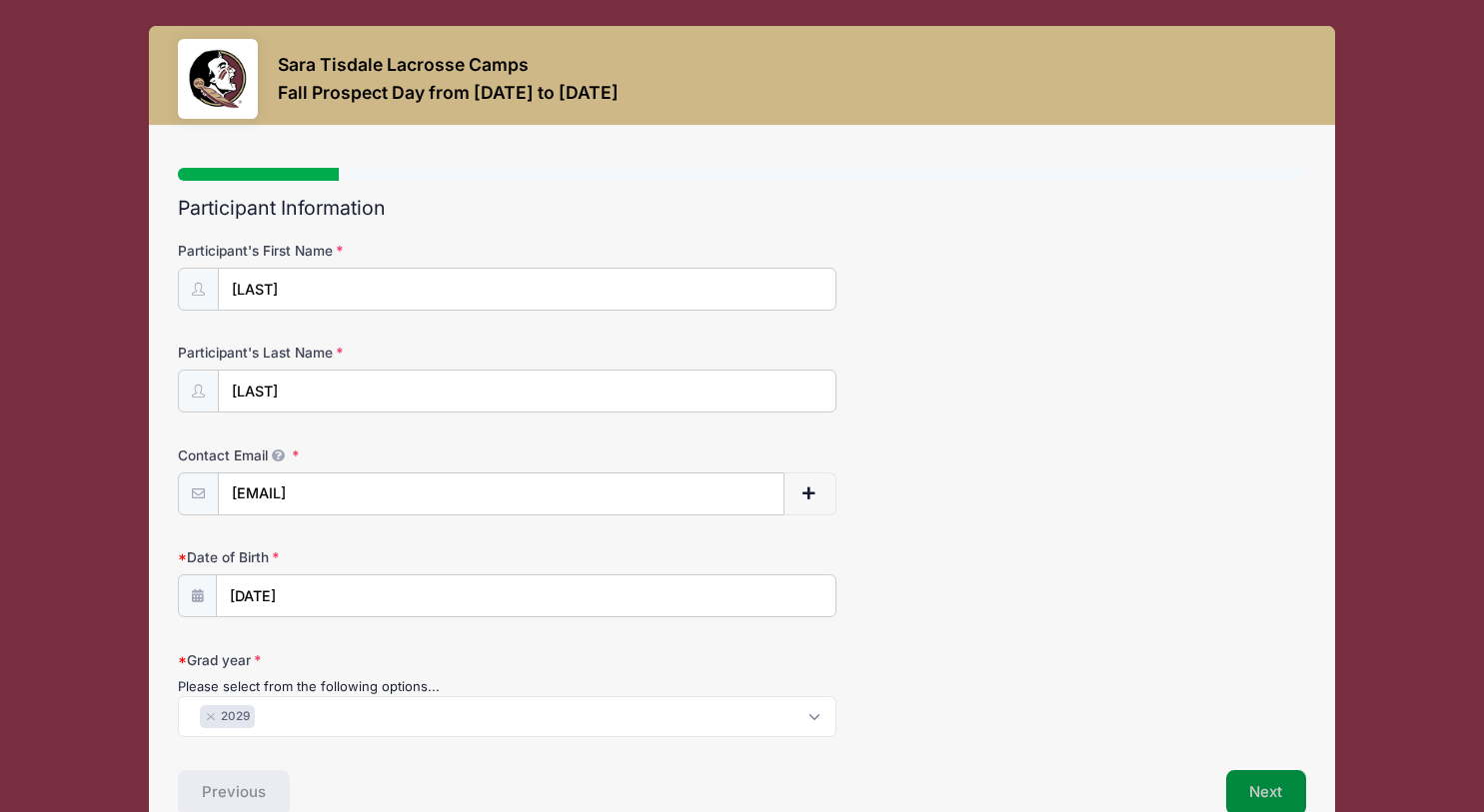 click on "Next" at bounding box center [1266, 793] 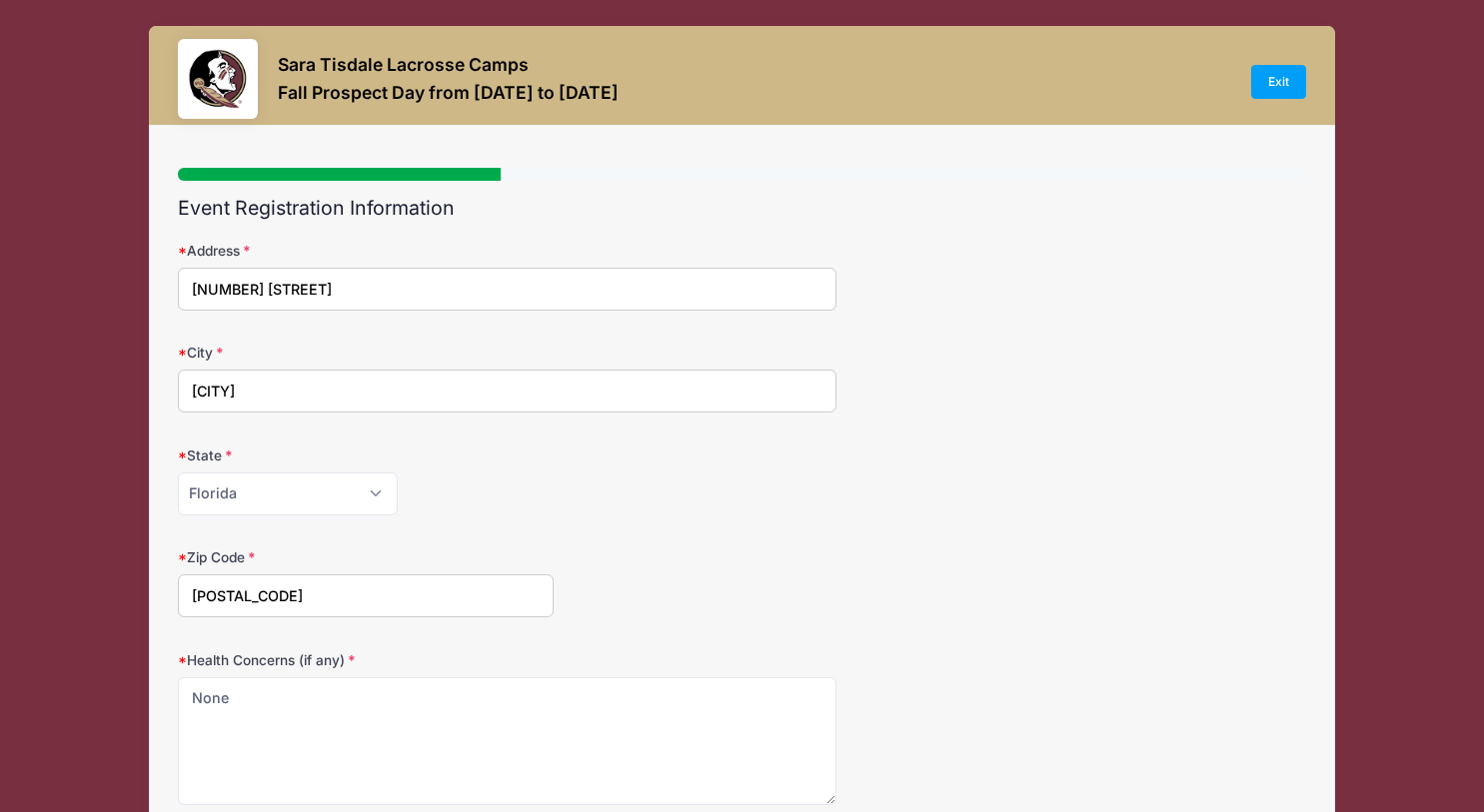 click on "Health Concerns (if any)
None" at bounding box center (742, 728) 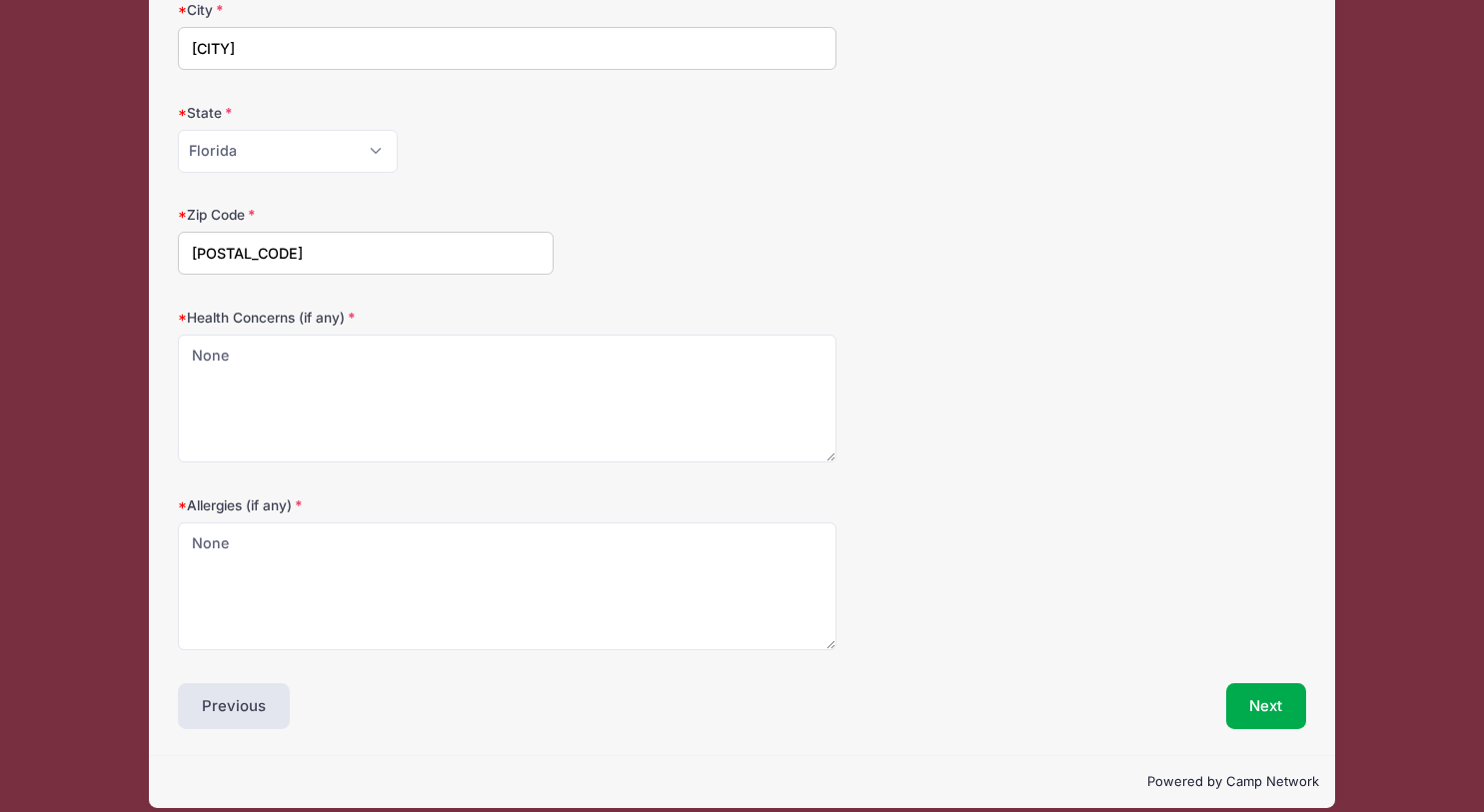 scroll, scrollTop: 364, scrollLeft: 0, axis: vertical 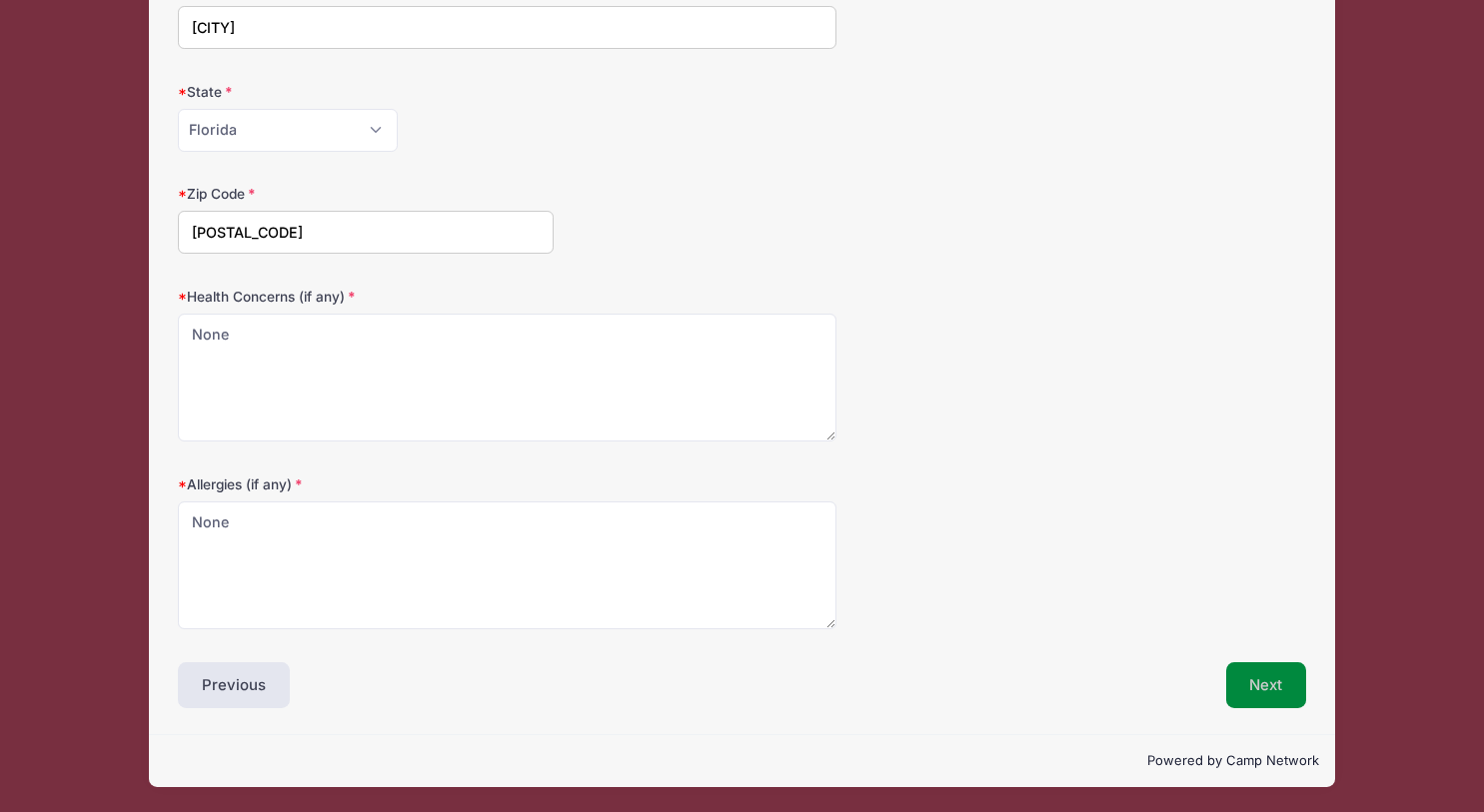 click on "Next" at bounding box center [1266, 685] 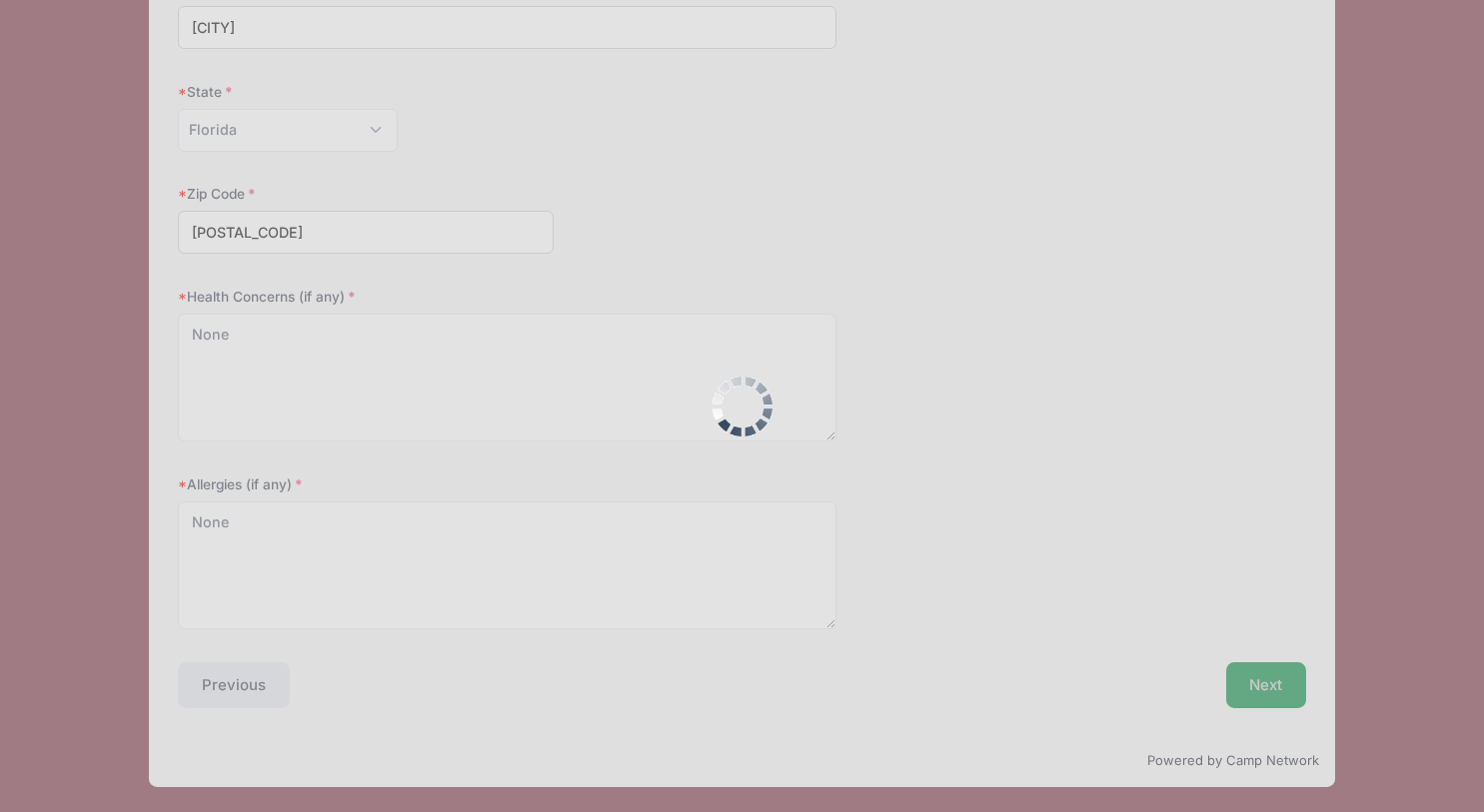 scroll, scrollTop: 0, scrollLeft: 0, axis: both 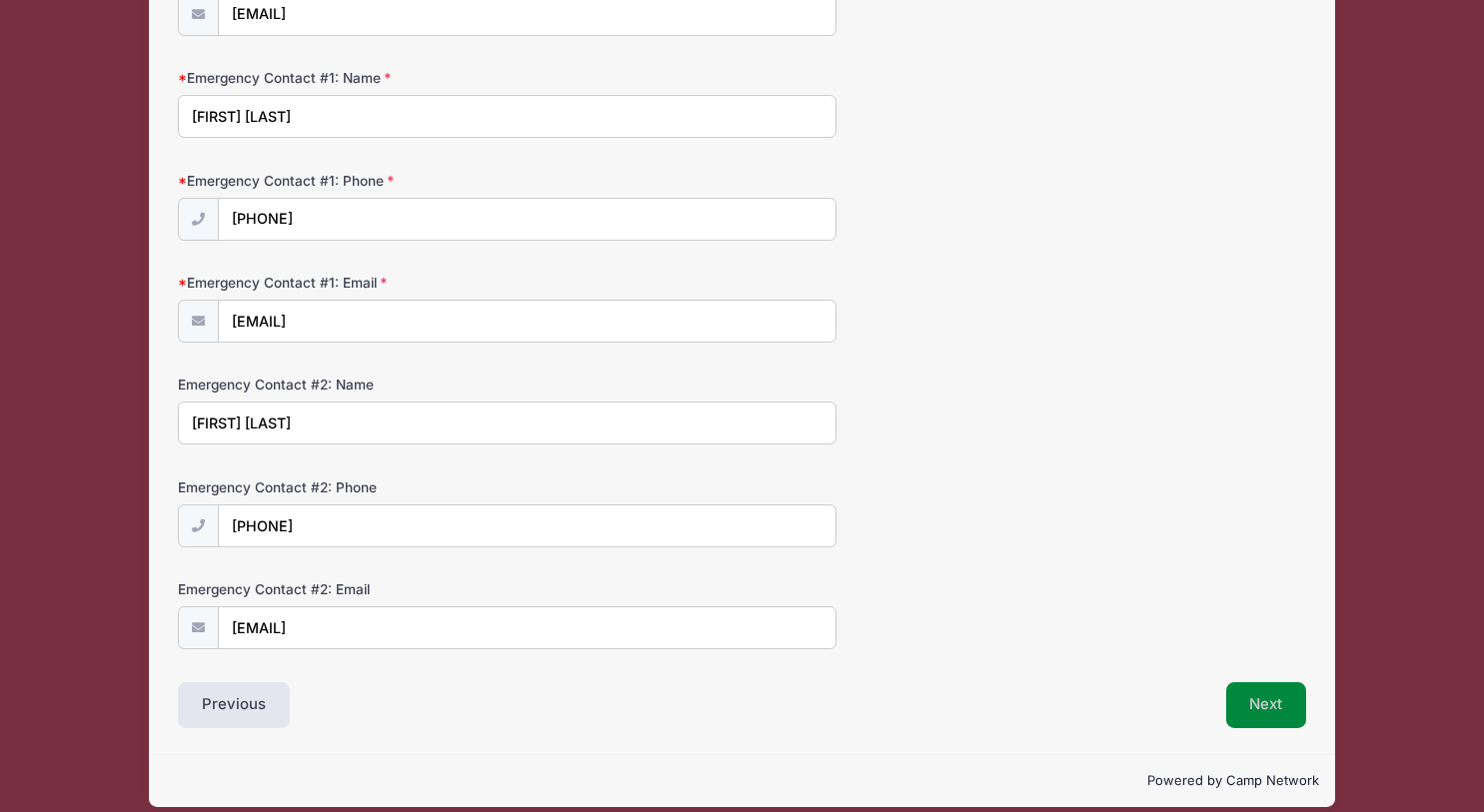 click on "Next" at bounding box center (1266, 705) 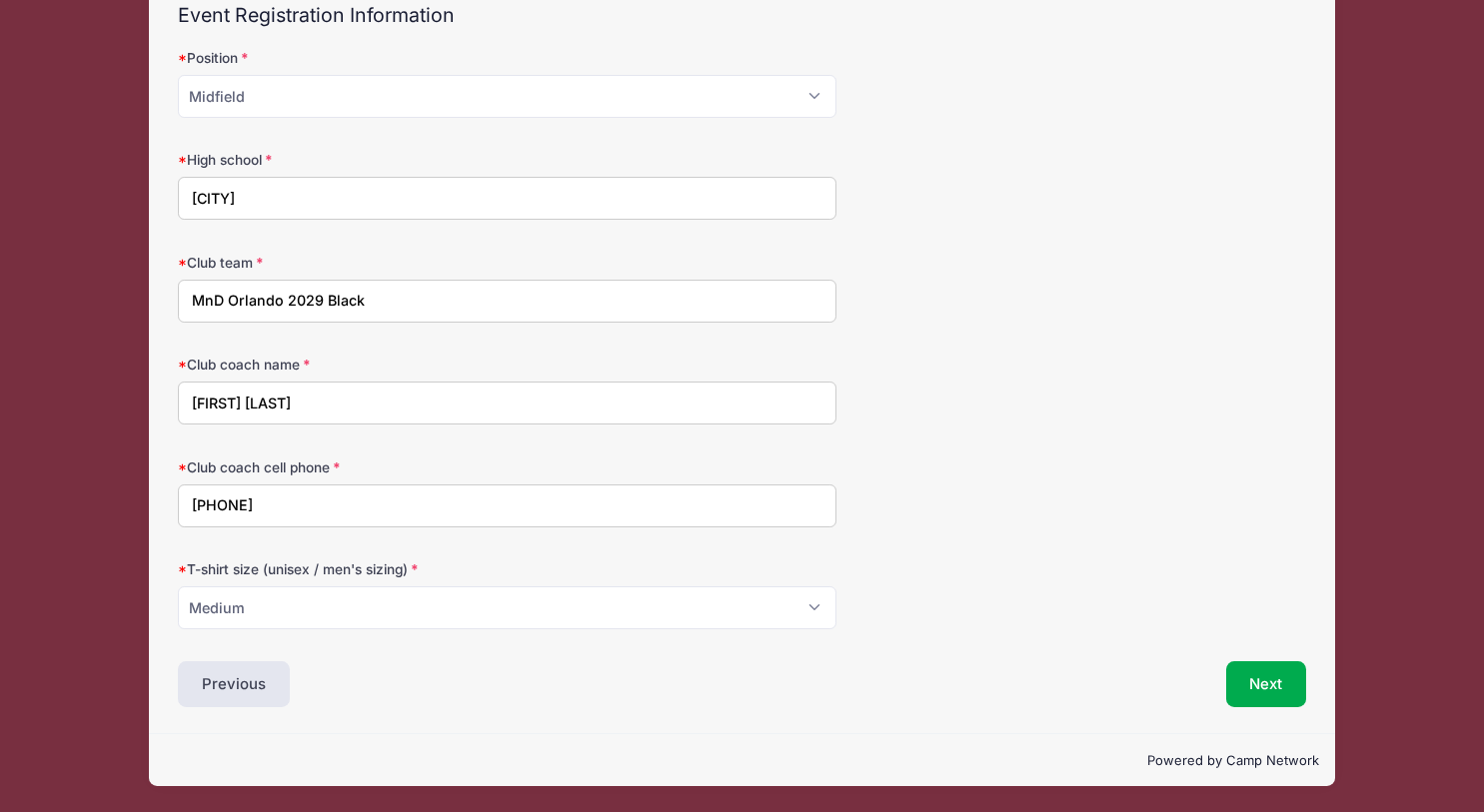 scroll, scrollTop: 108, scrollLeft: 0, axis: vertical 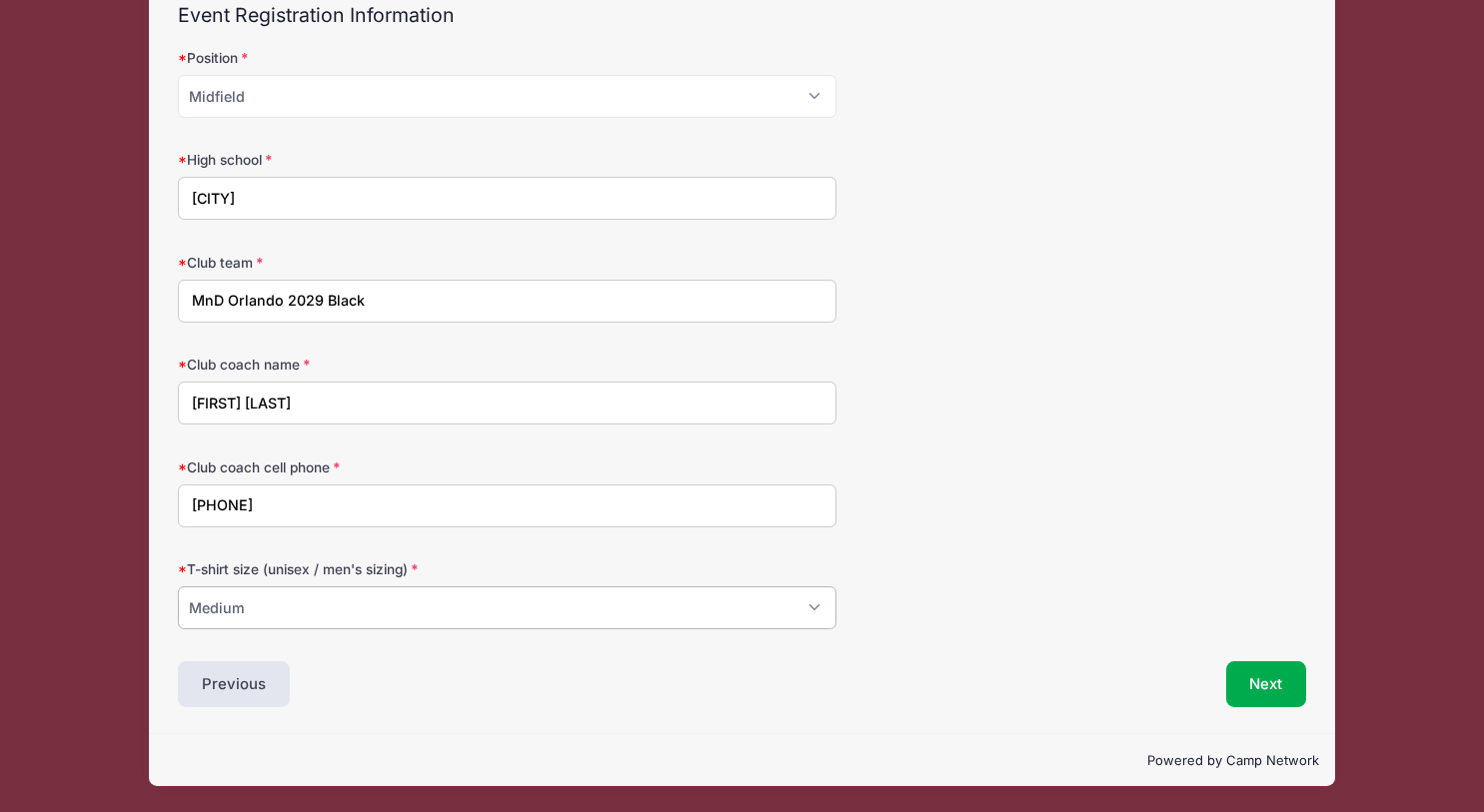 click on "Please Select Small
Medium
Large
XL" at bounding box center (507, 607) 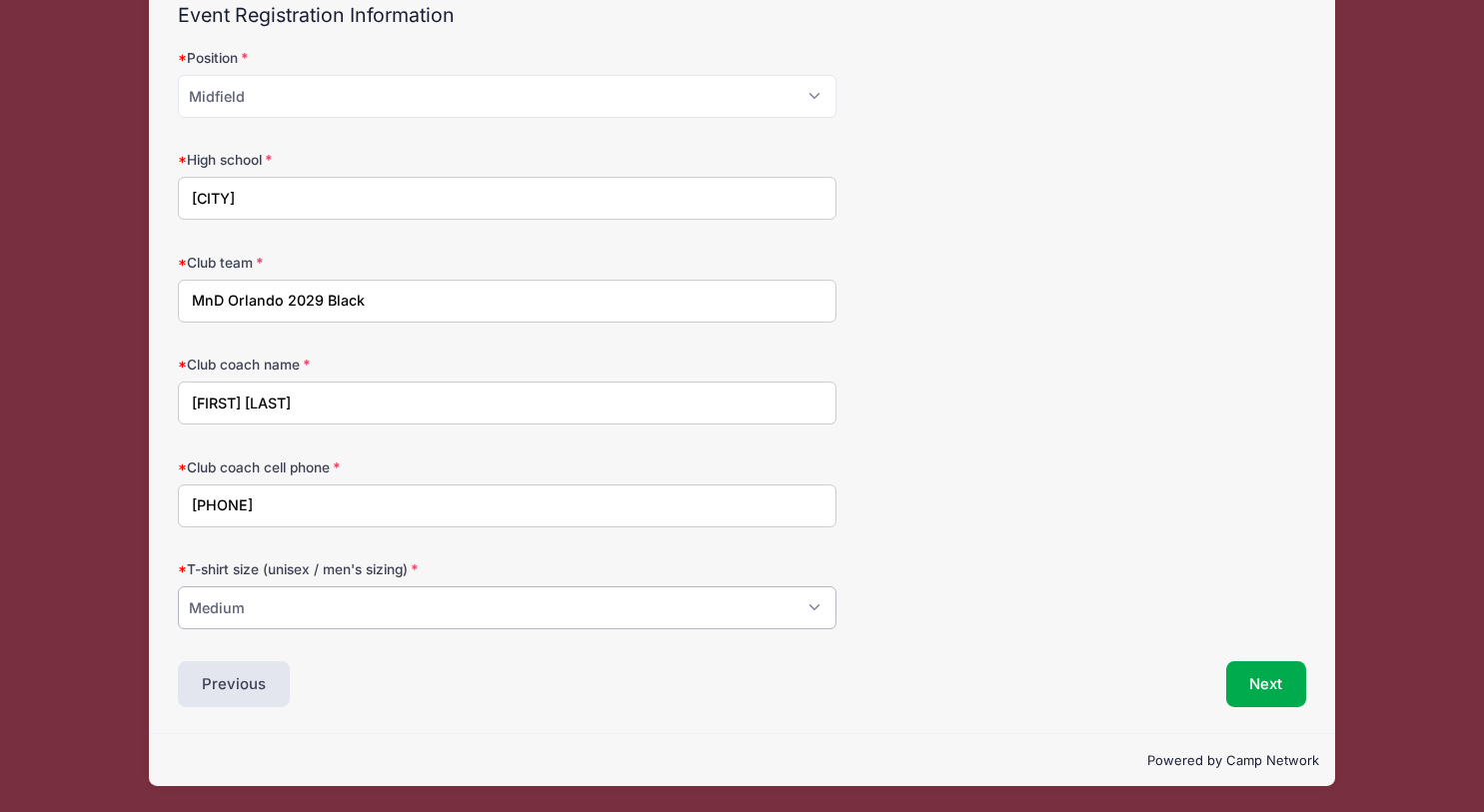 select on "Large" 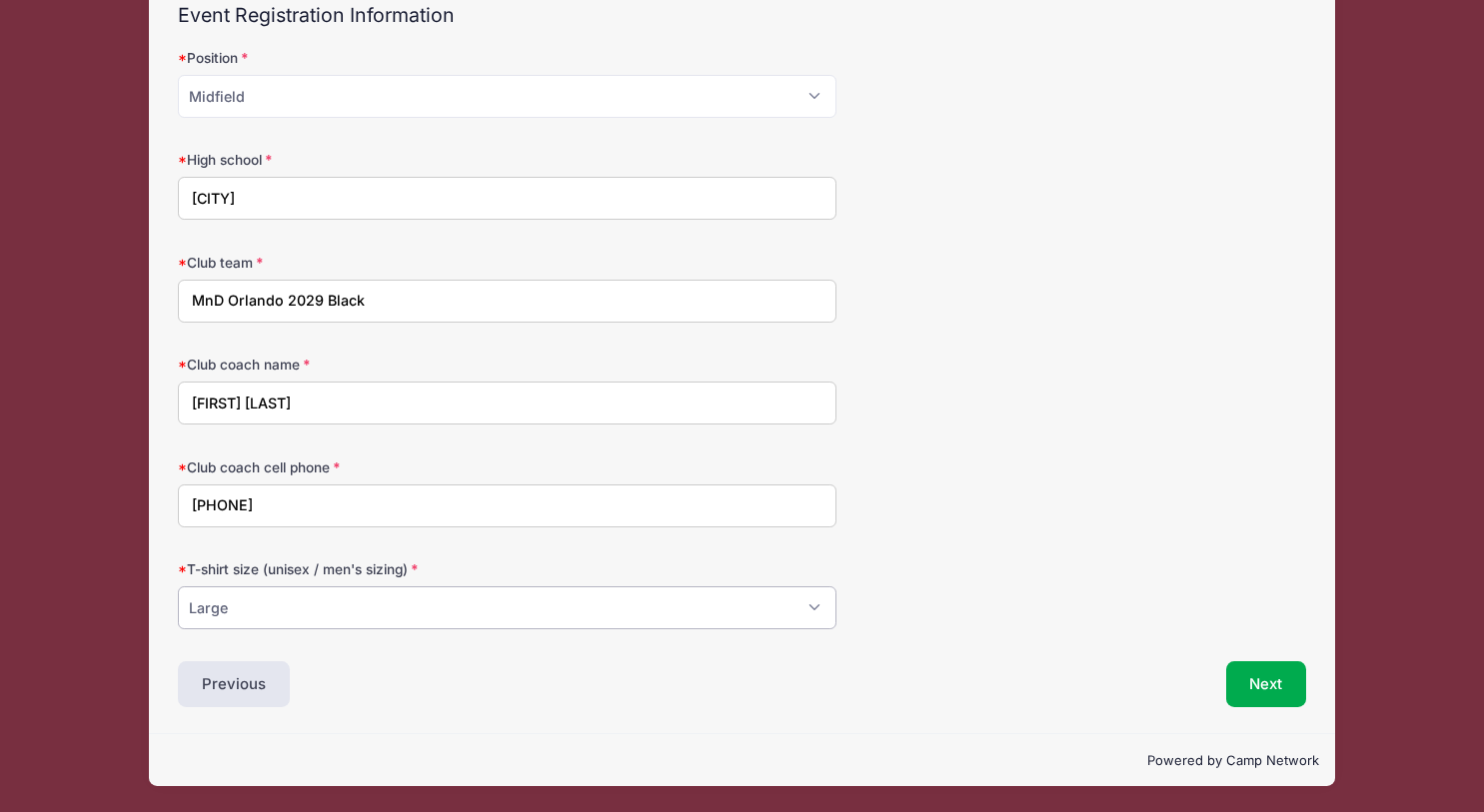 click on "Please Select Small
Medium
Large
XL" at bounding box center (507, 607) 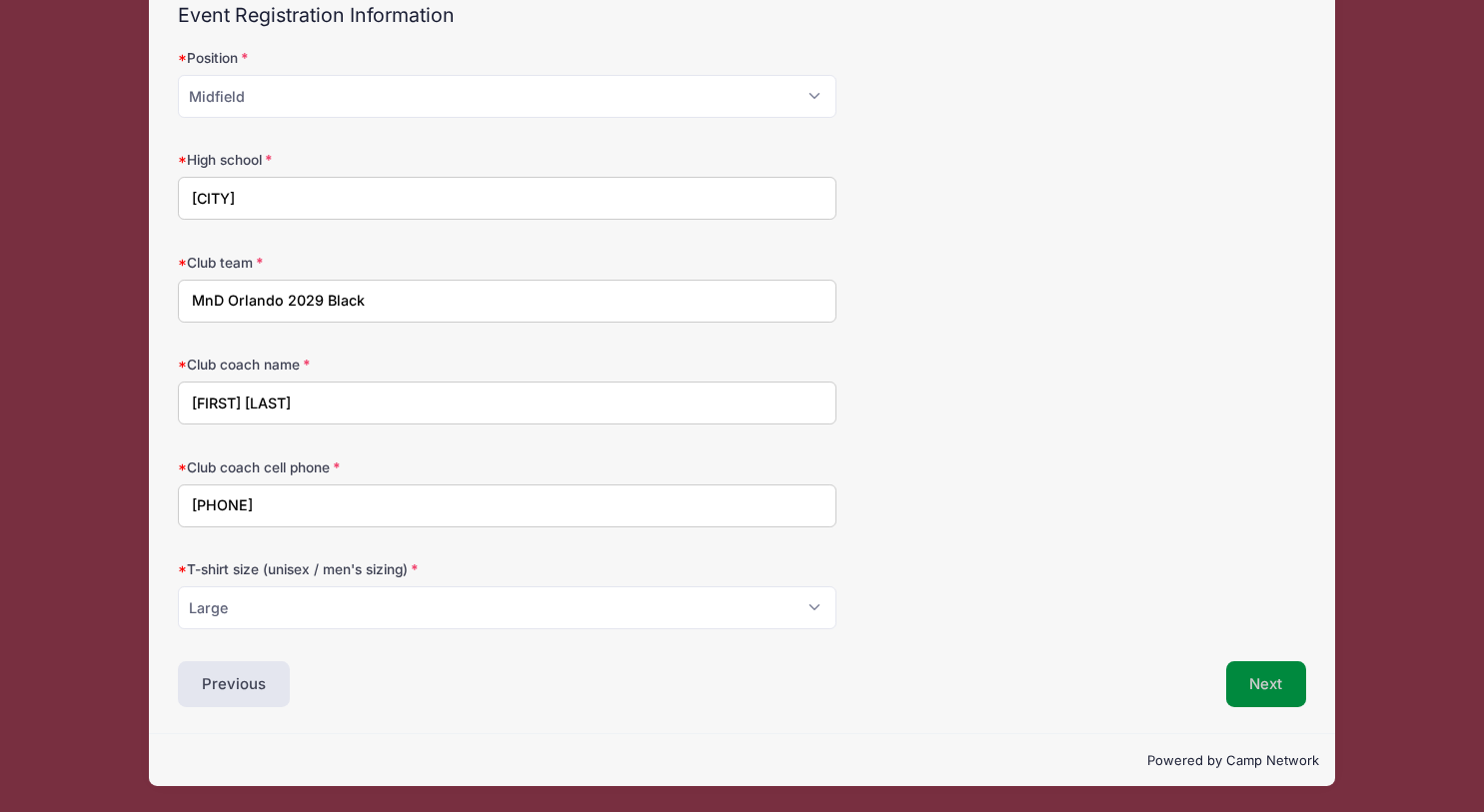 click on "Next" at bounding box center (1266, 684) 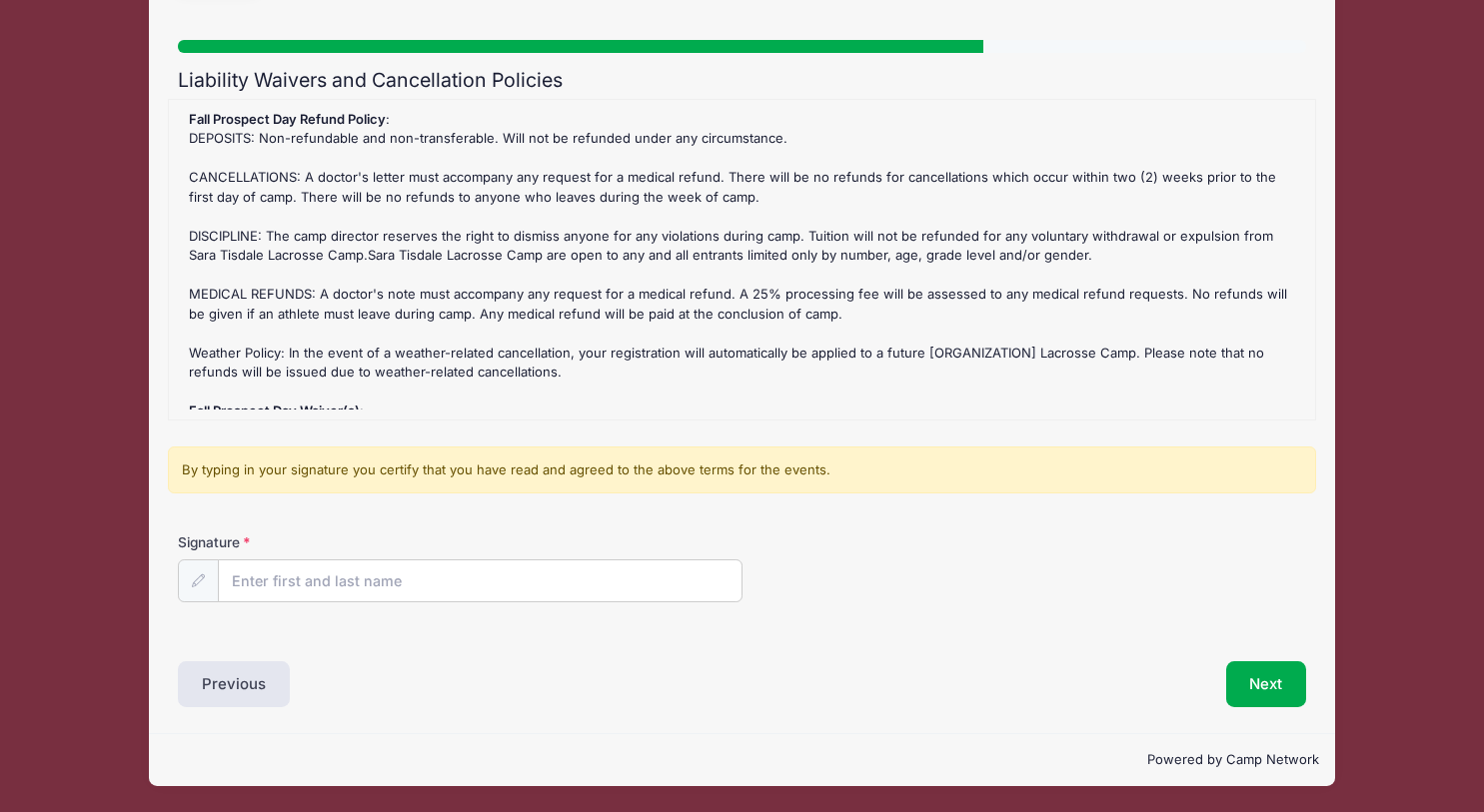 scroll, scrollTop: 0, scrollLeft: 0, axis: both 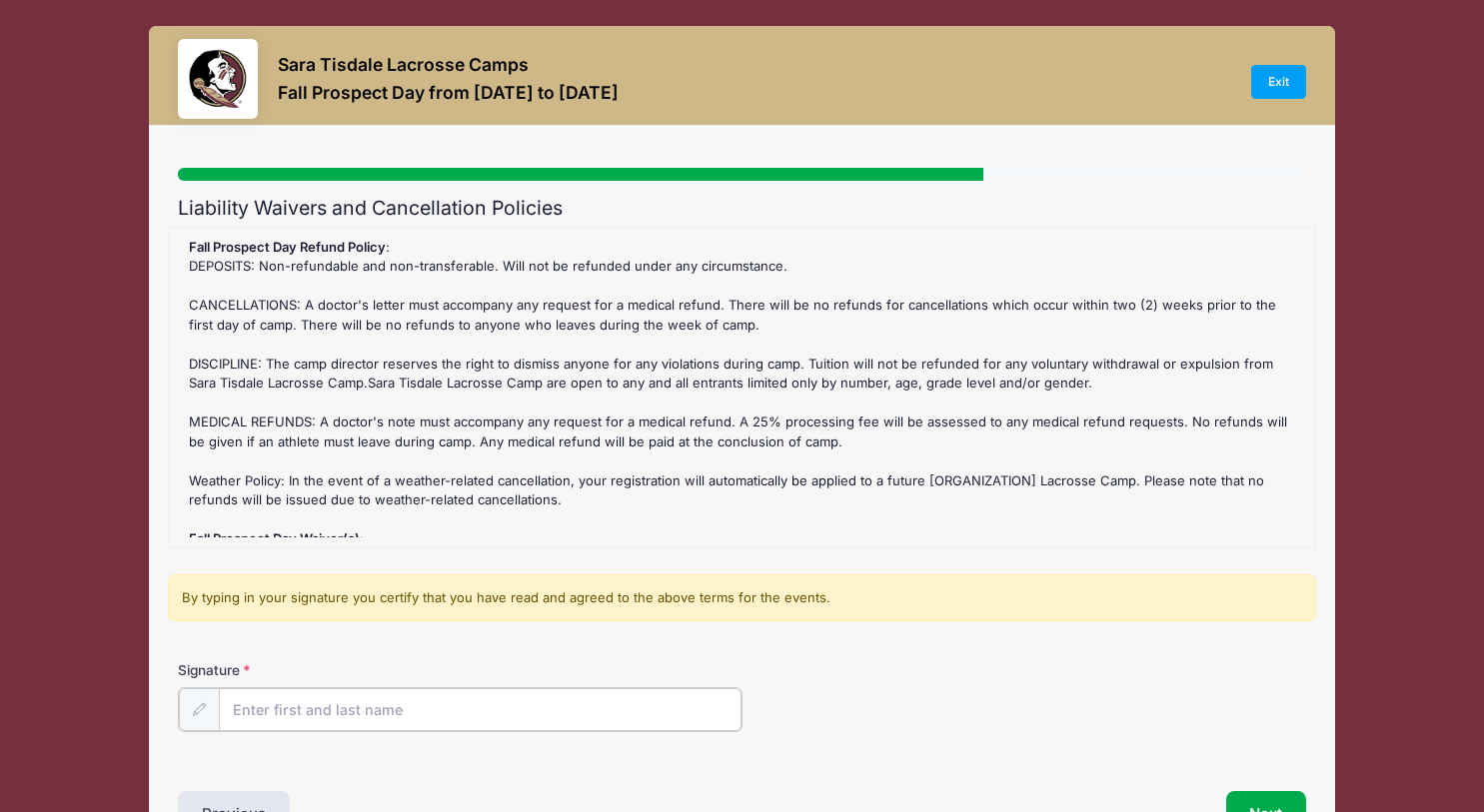 click on "Signature" at bounding box center [480, 709] 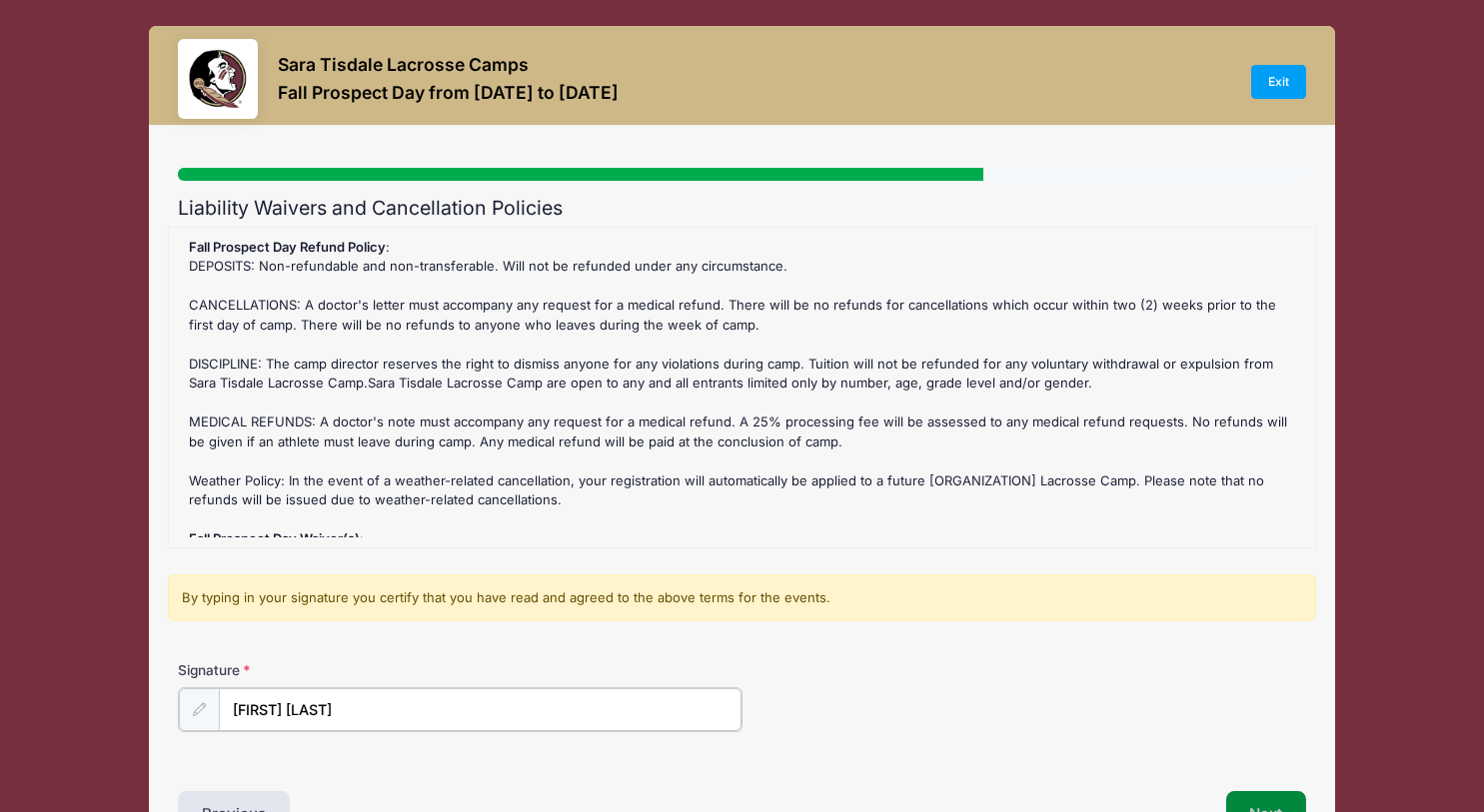 type on "[FIRST] [LAST]" 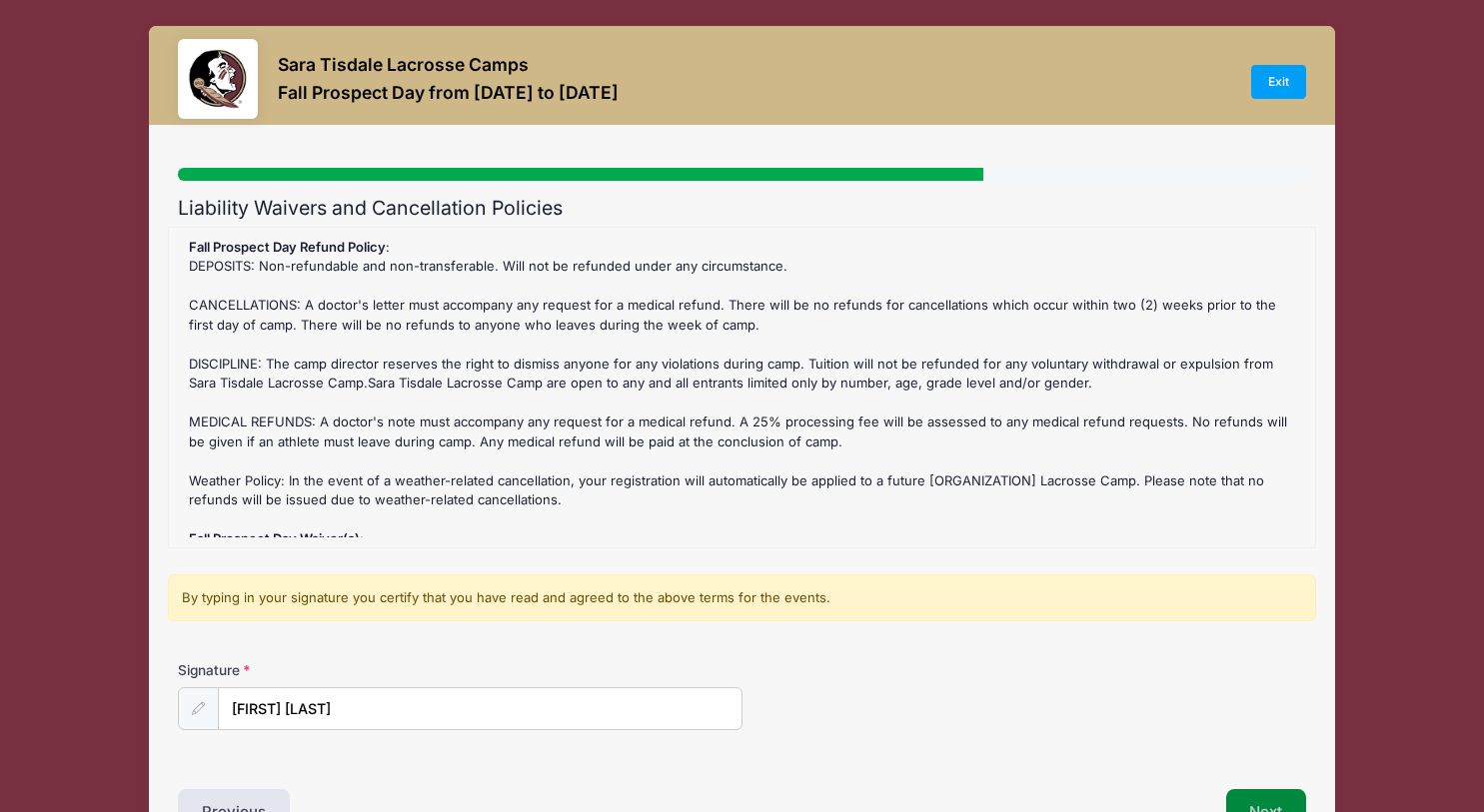 click on "Next" at bounding box center [1266, 812] 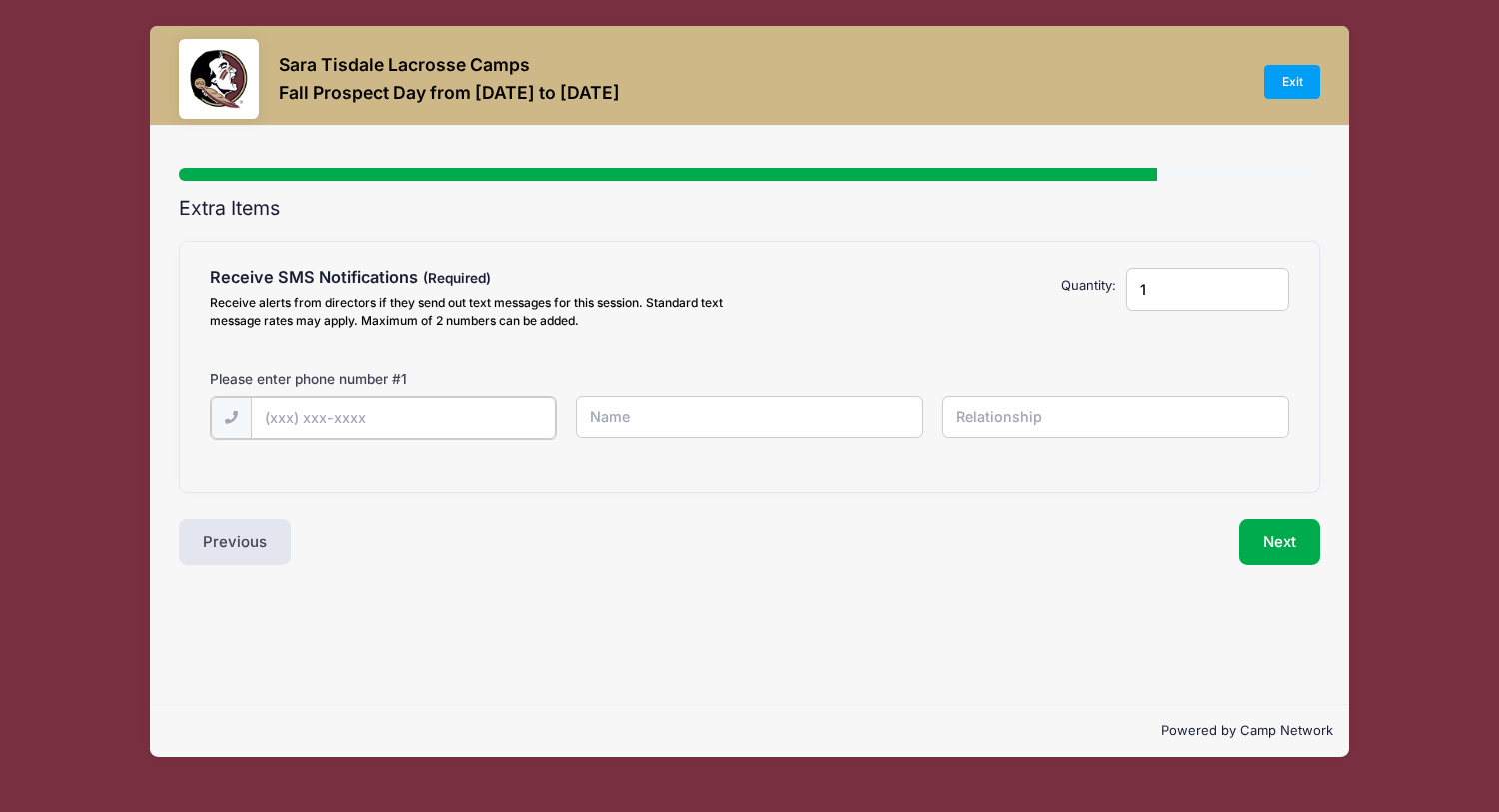 click at bounding box center [0, 0] 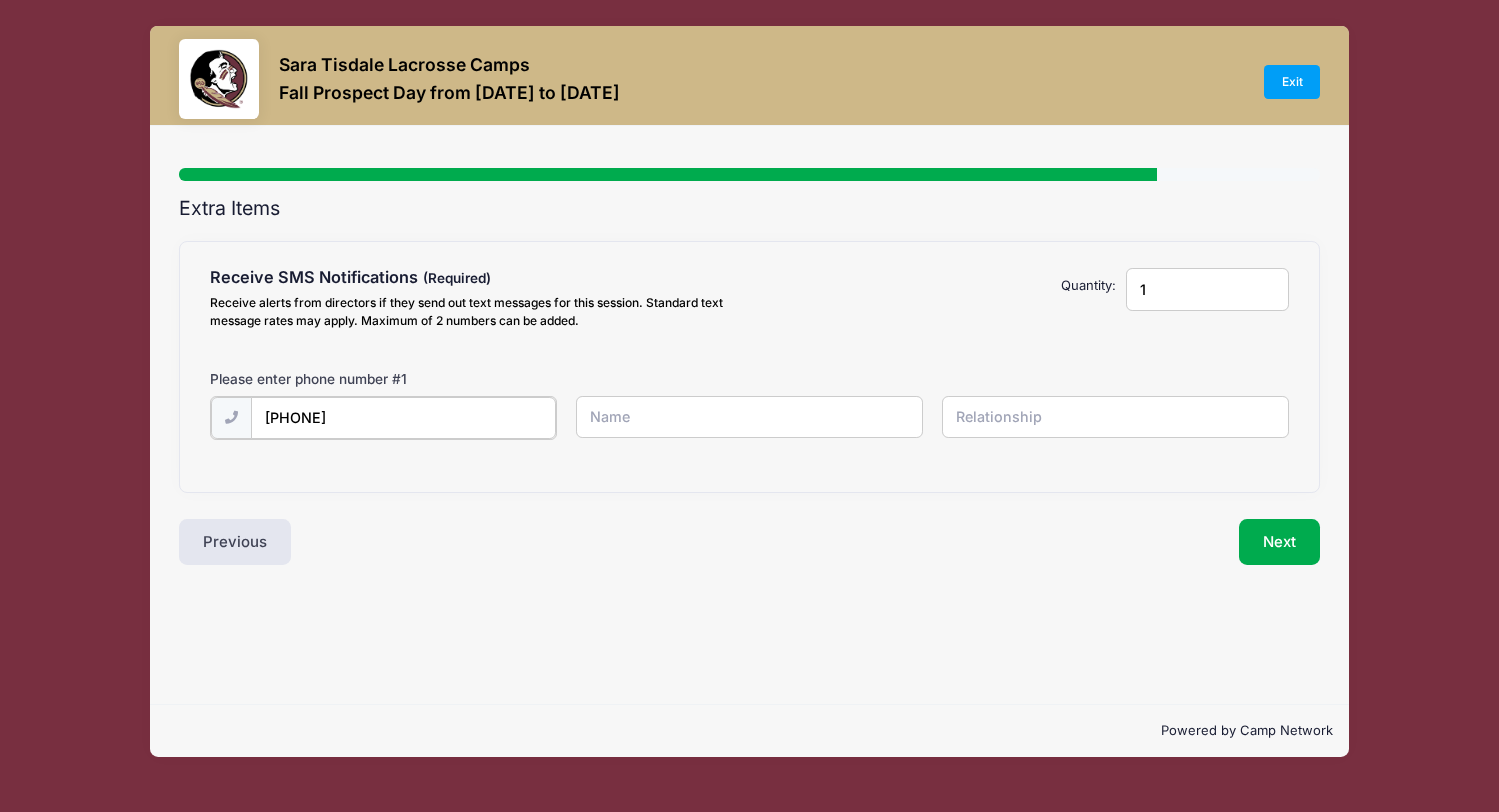 type on "([AREACODE]) [PREFIX]-[LINE]" 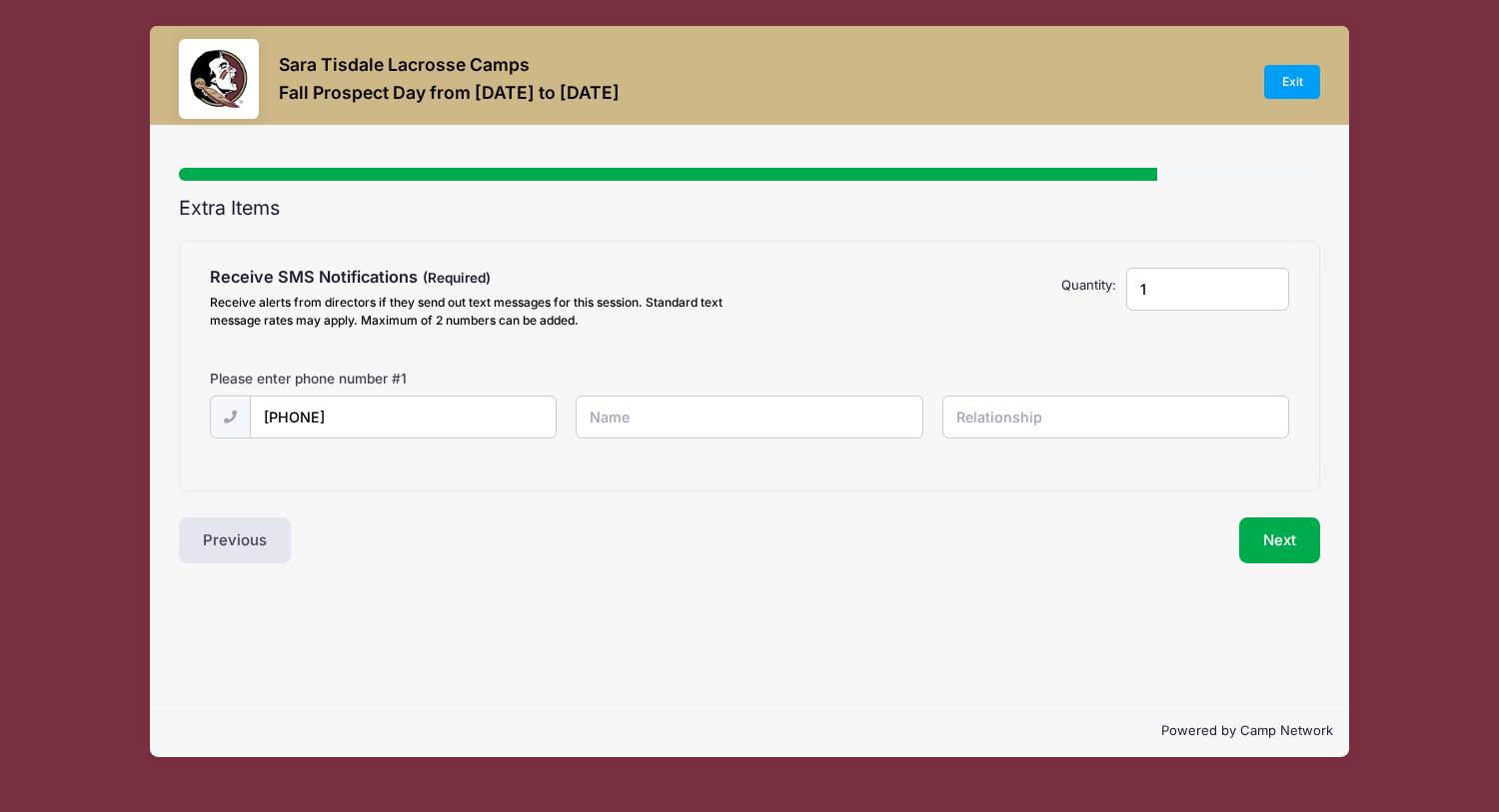 click at bounding box center (0, 0) 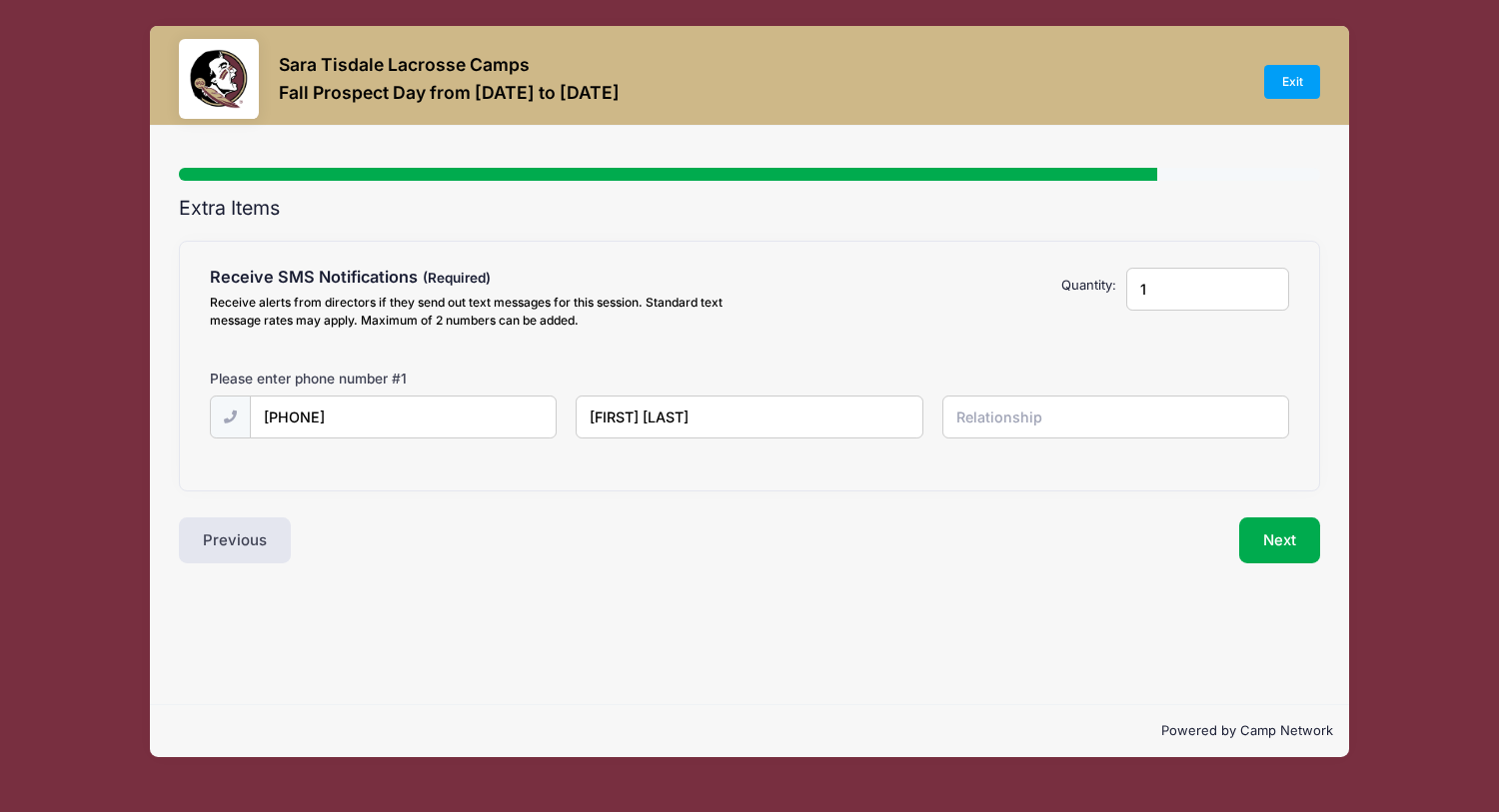 type on "[FIRST] [LAST]" 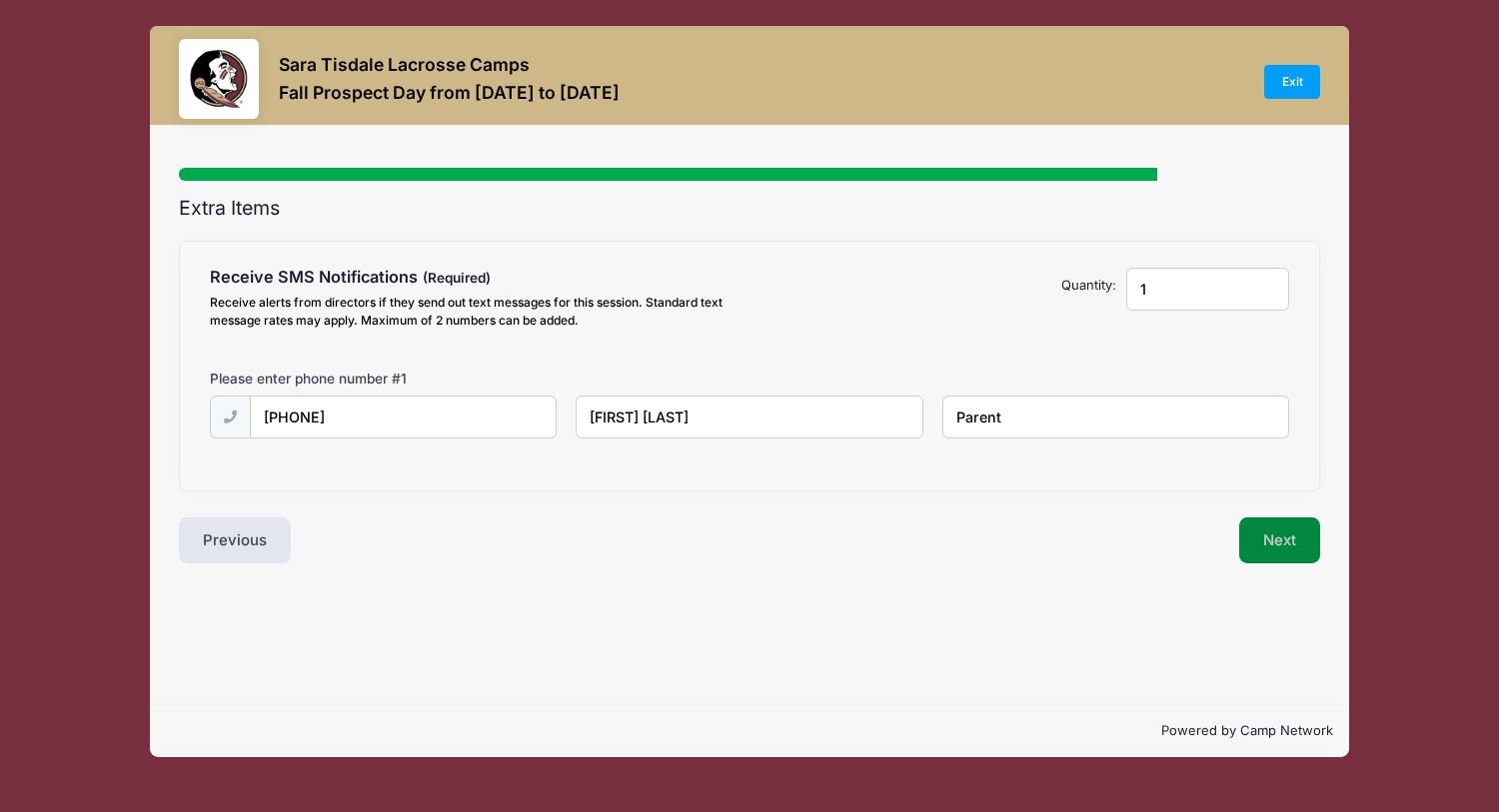 type on "Parent" 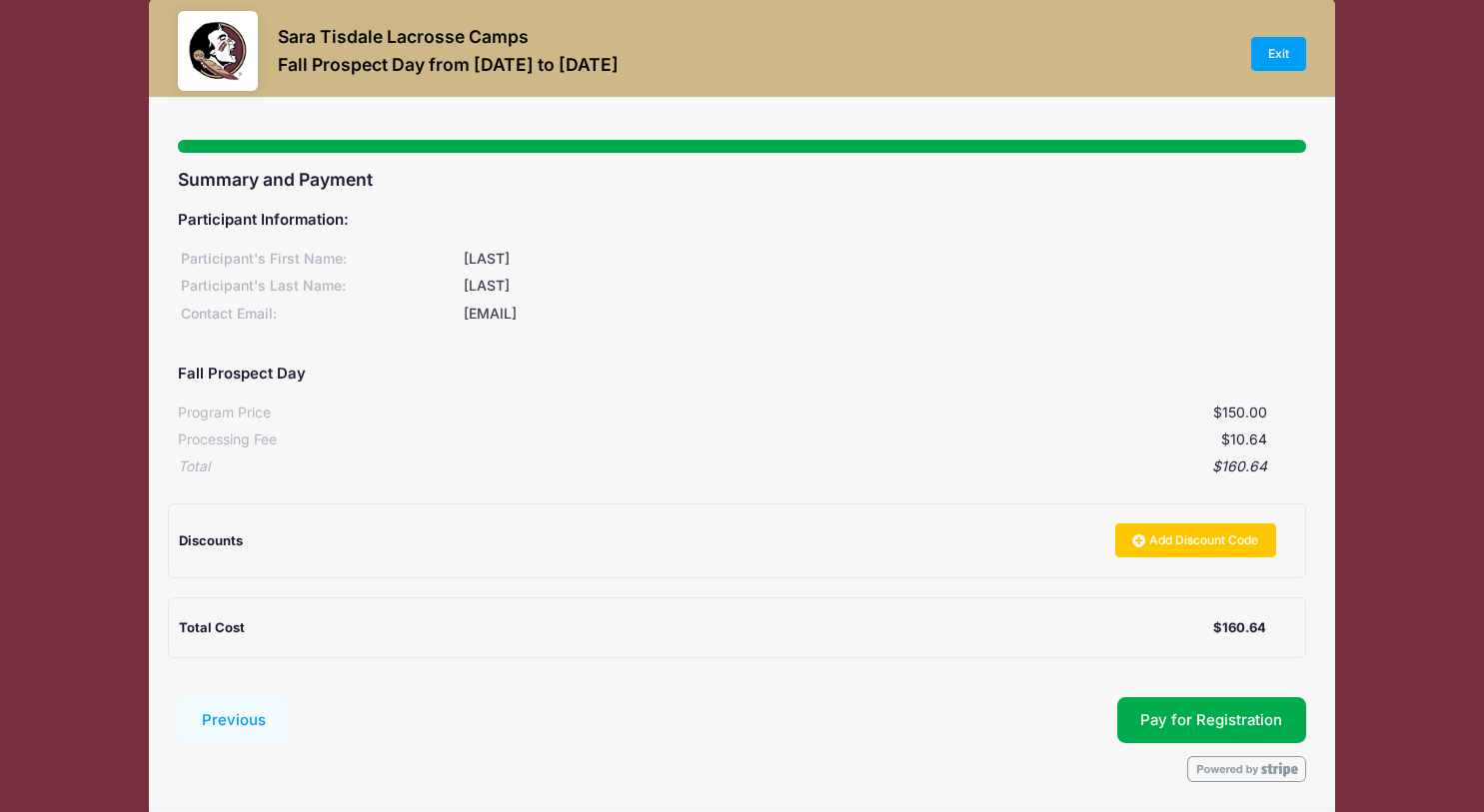 scroll, scrollTop: 40, scrollLeft: 0, axis: vertical 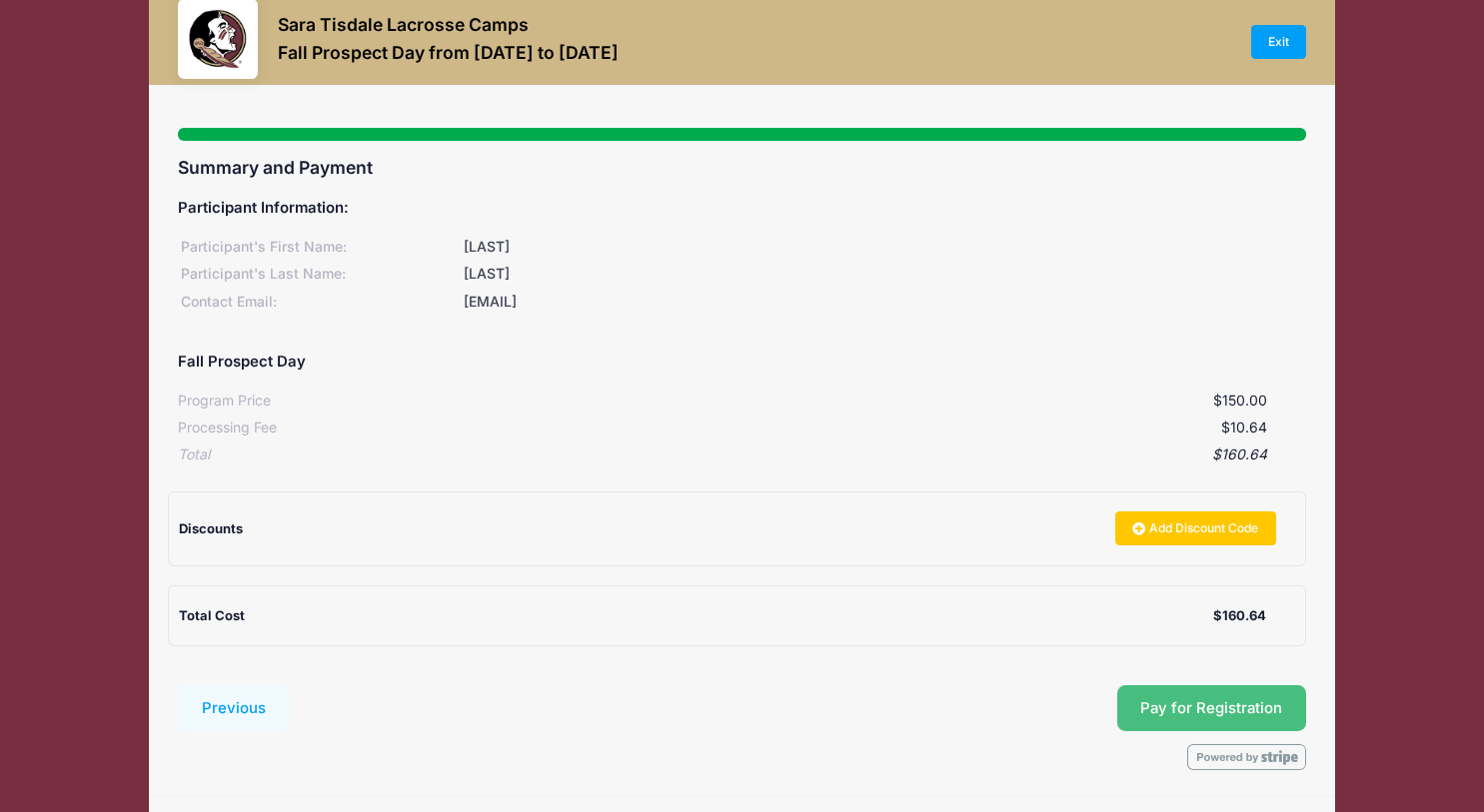click on "Pay for Registration" at bounding box center (1211, 708) 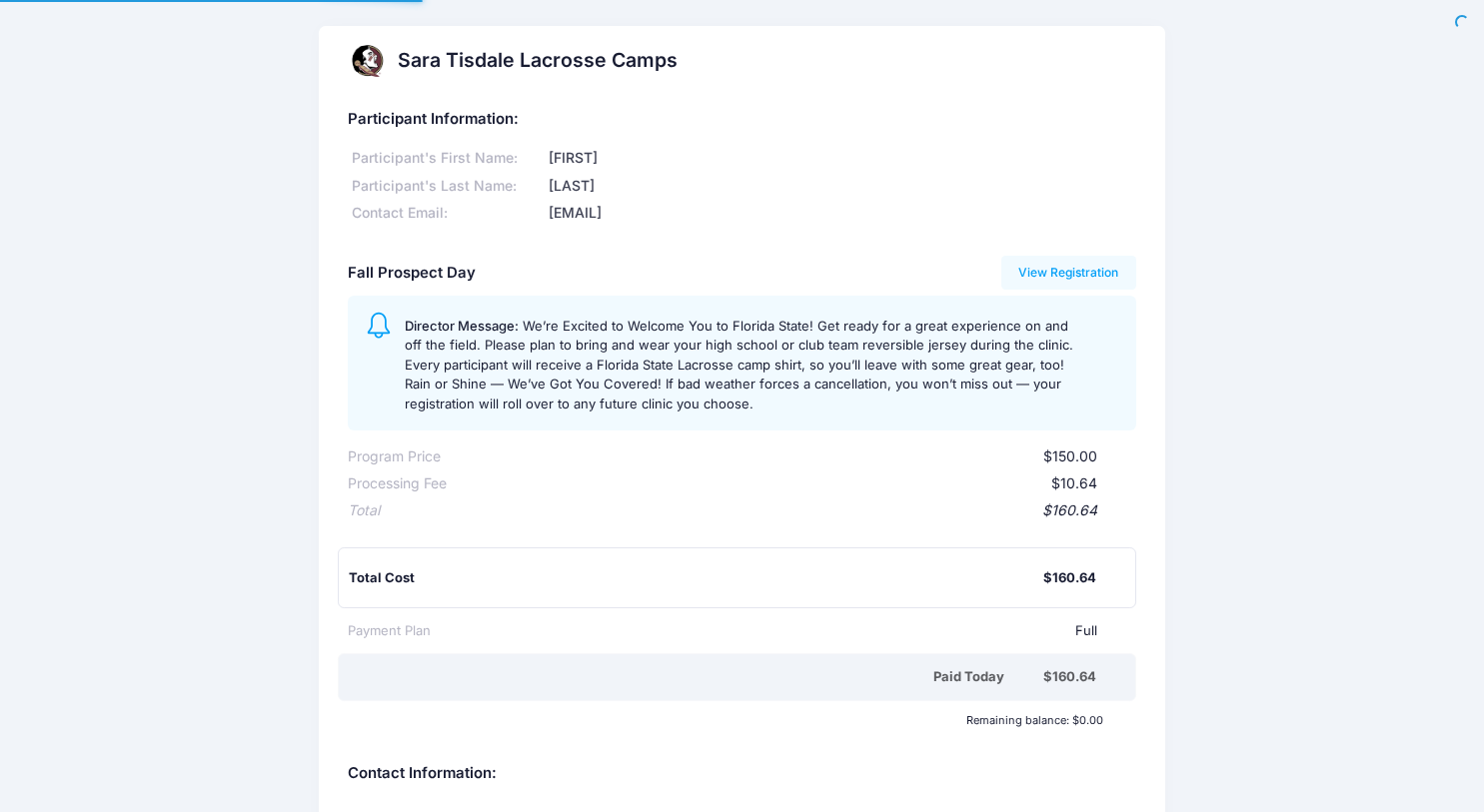 scroll, scrollTop: 0, scrollLeft: 0, axis: both 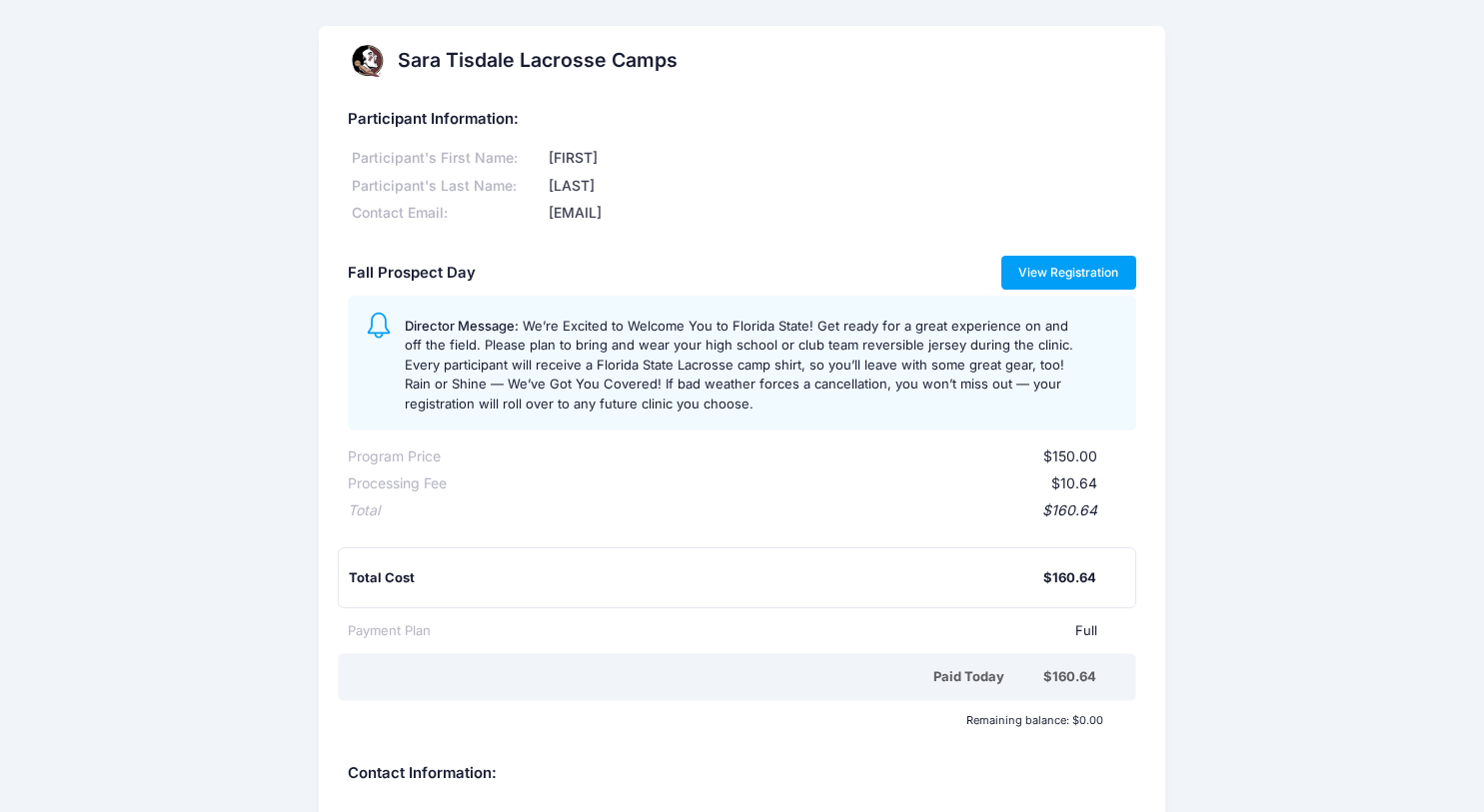 click on "View Registration" at bounding box center [1068, 273] 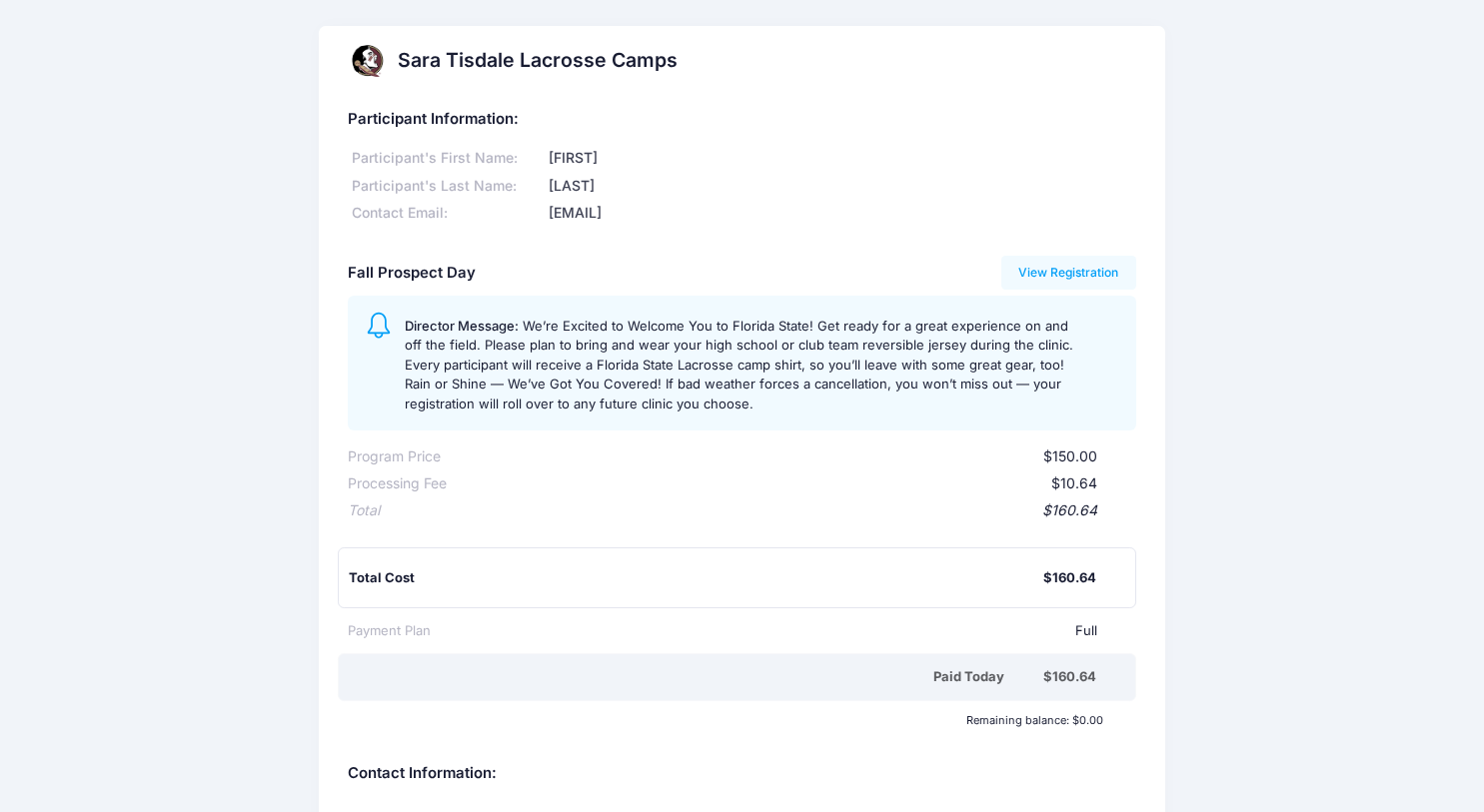 click on "Sara Tisdale Lacrosse Camps
Participant Information:
Participant's First Name:
[FIRST]
Participant's Last Name:
[LAST]
Contact Email:
[EMAIL]
Fall Prospect Day
View Registration $150.00" at bounding box center (742, 602) 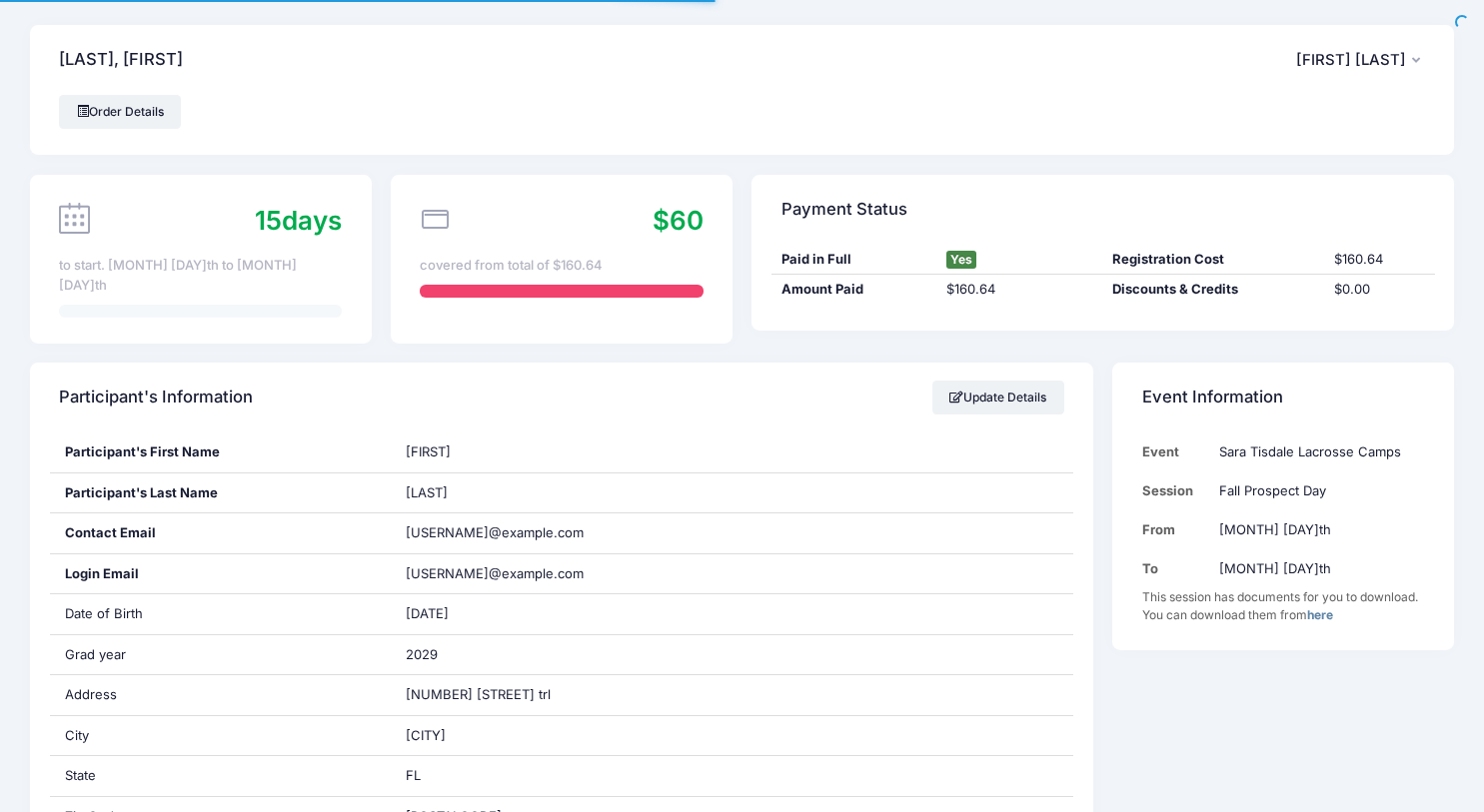 scroll, scrollTop: 0, scrollLeft: 0, axis: both 